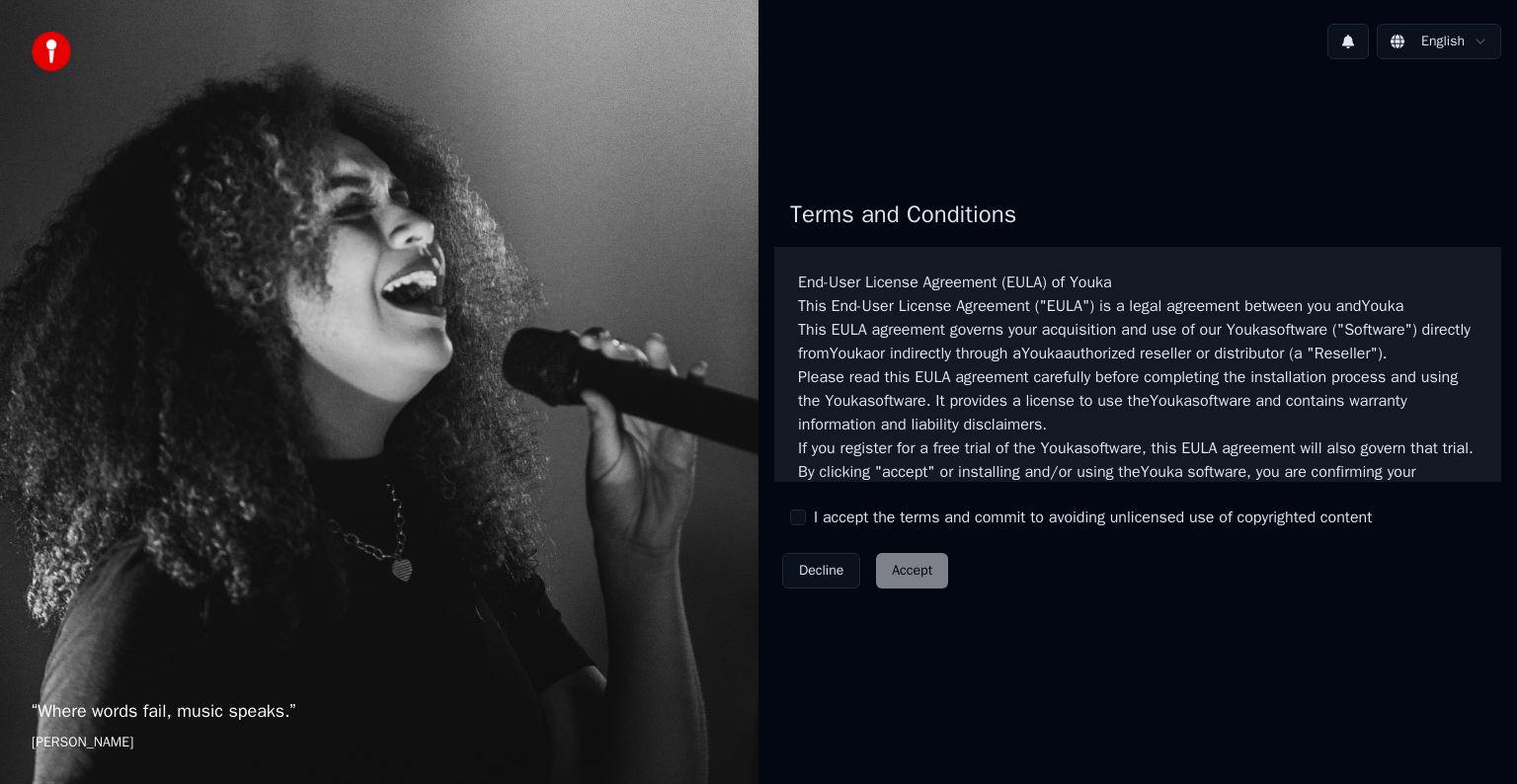 scroll, scrollTop: 0, scrollLeft: 0, axis: both 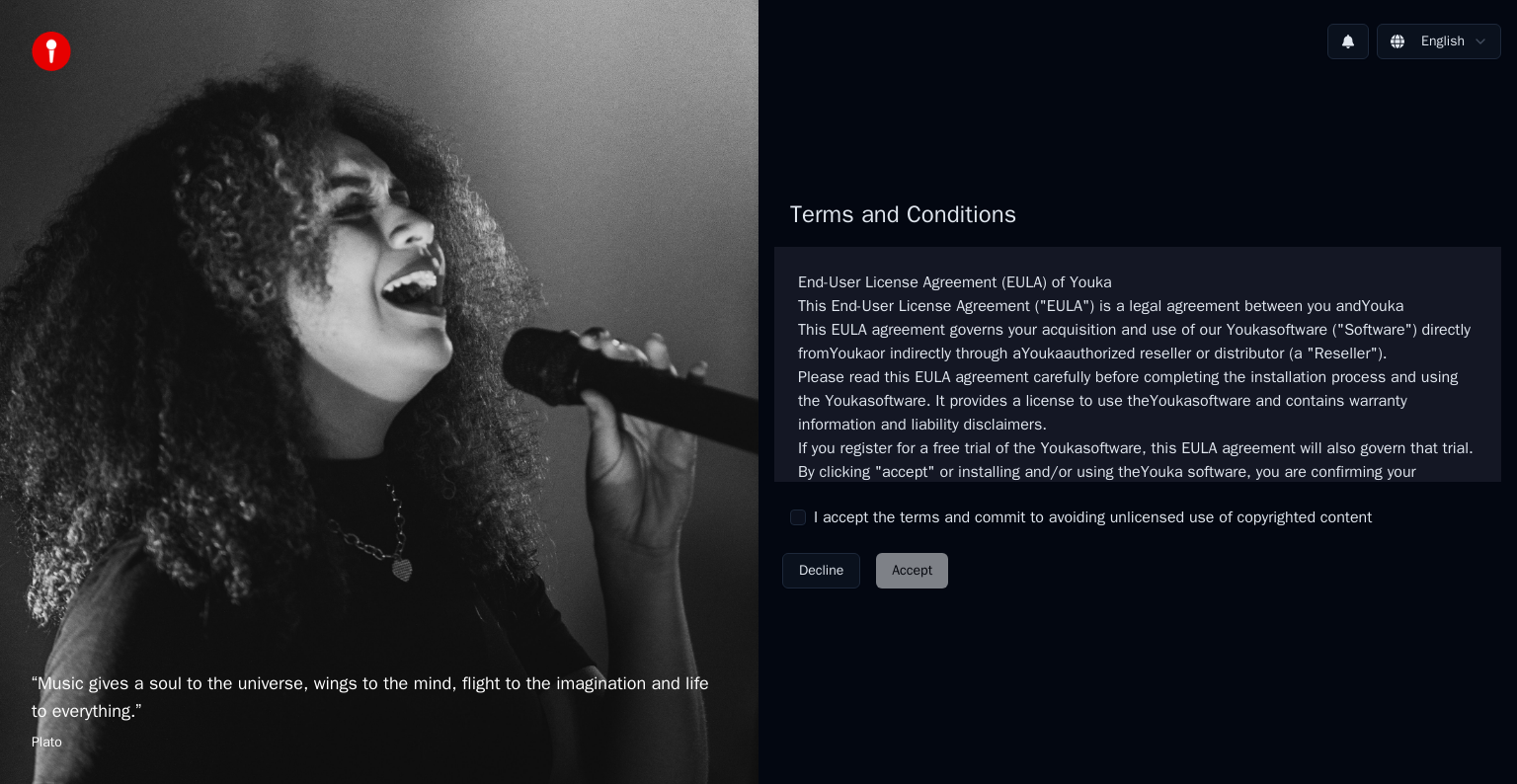 click on "I accept the terms and commit to avoiding unlicensed use of copyrighted content" at bounding box center [798, 517] 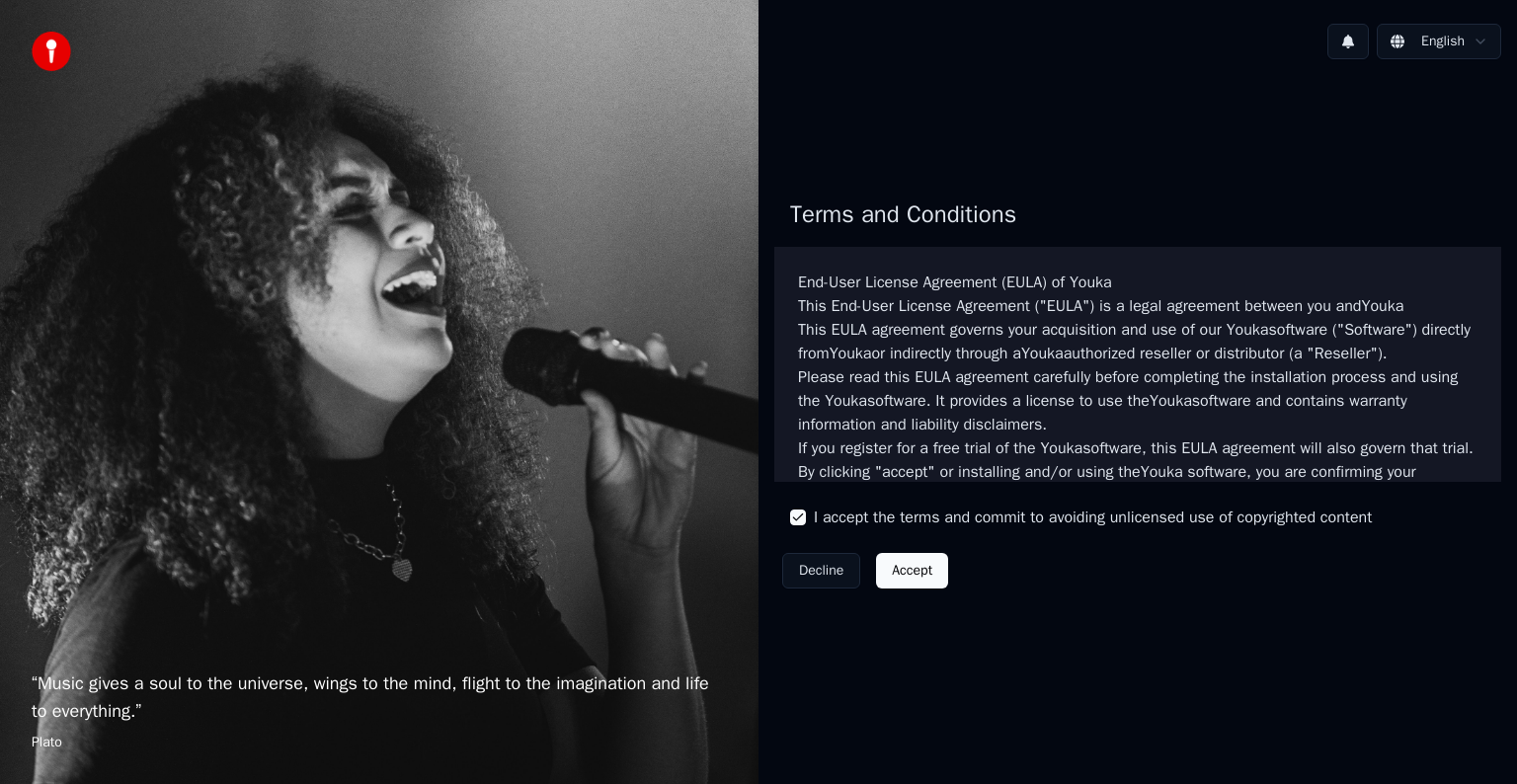 click on "Accept" at bounding box center [912, 571] 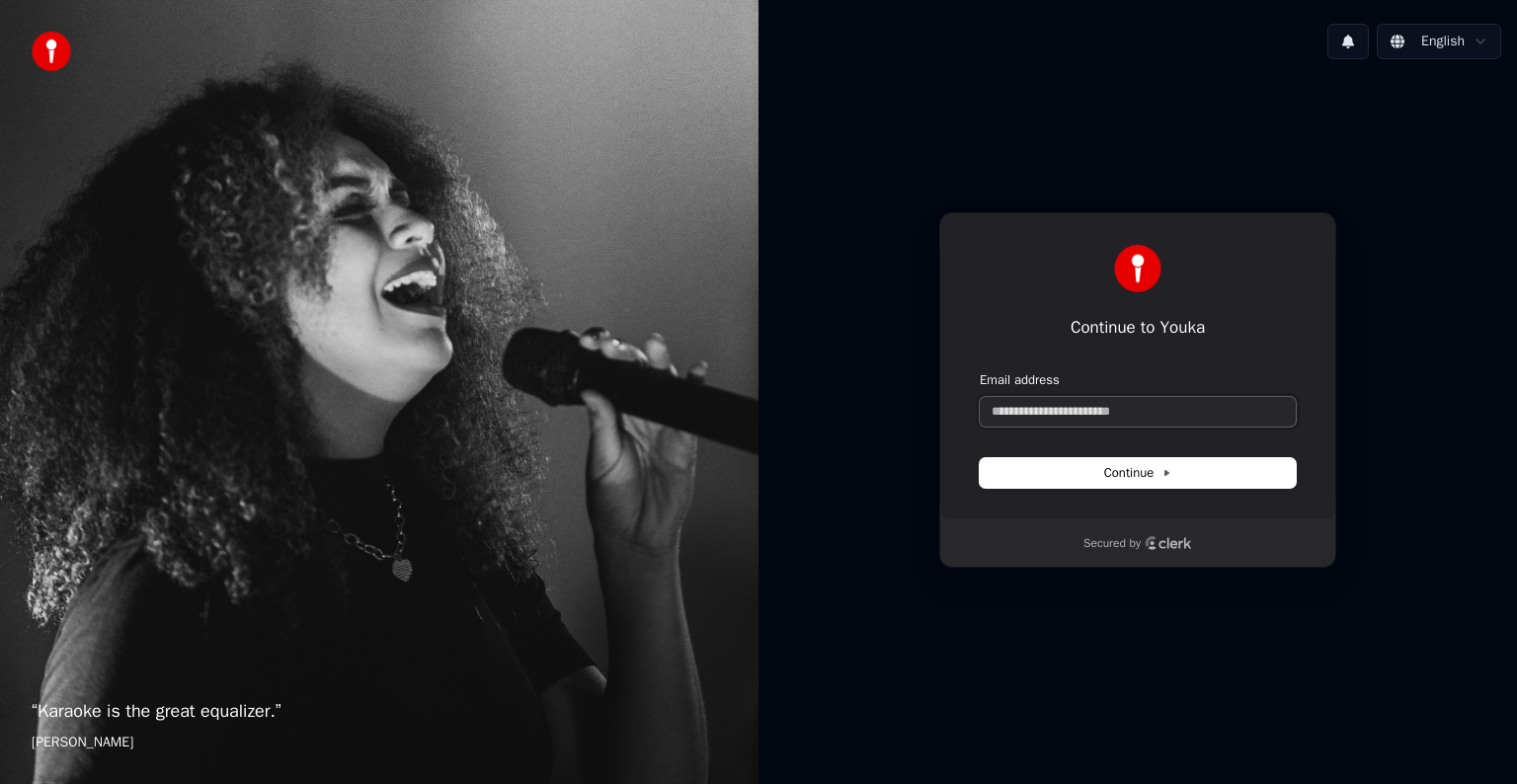 click on "Email address" at bounding box center (1138, 412) 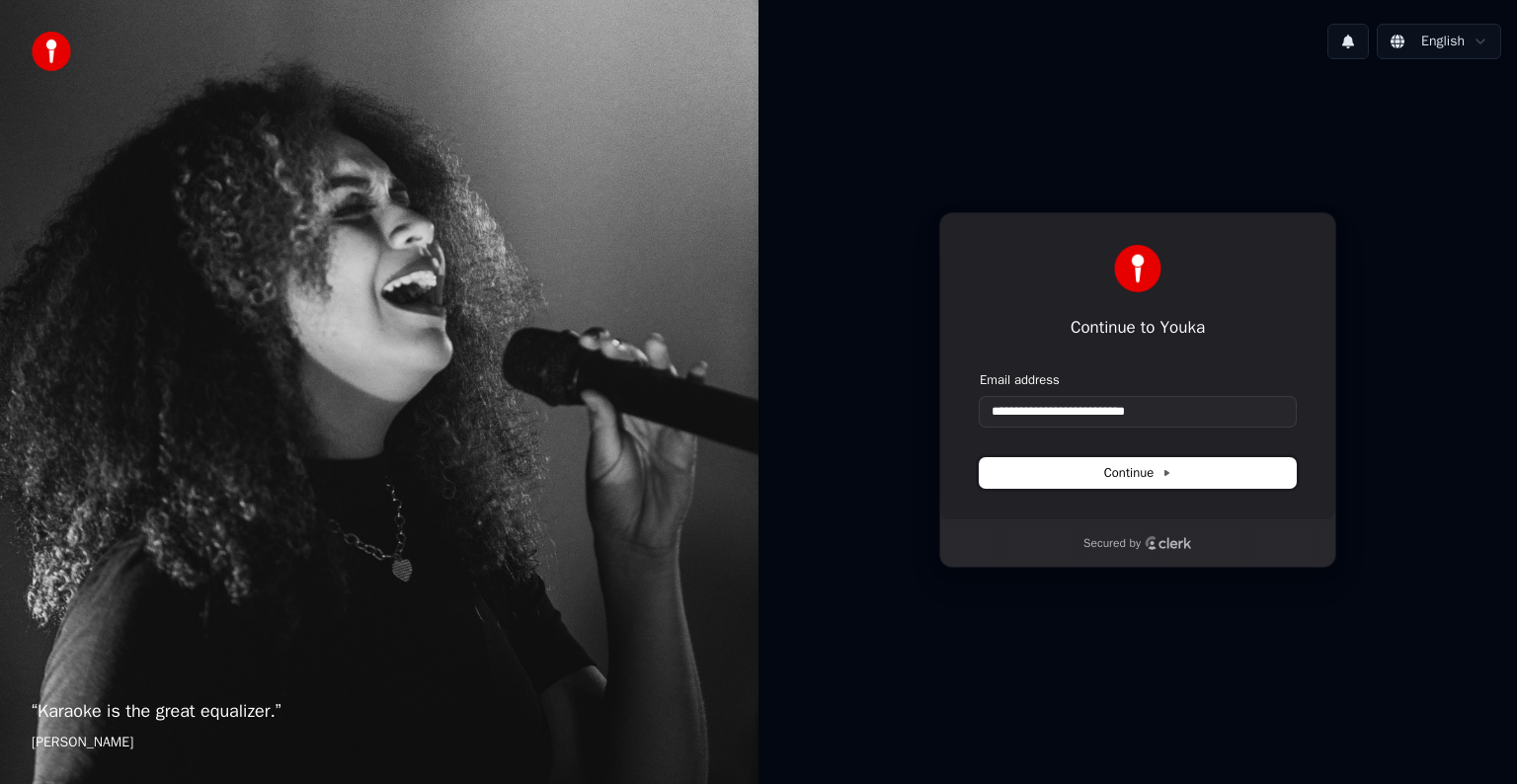 click on "Continue" at bounding box center (1138, 473) 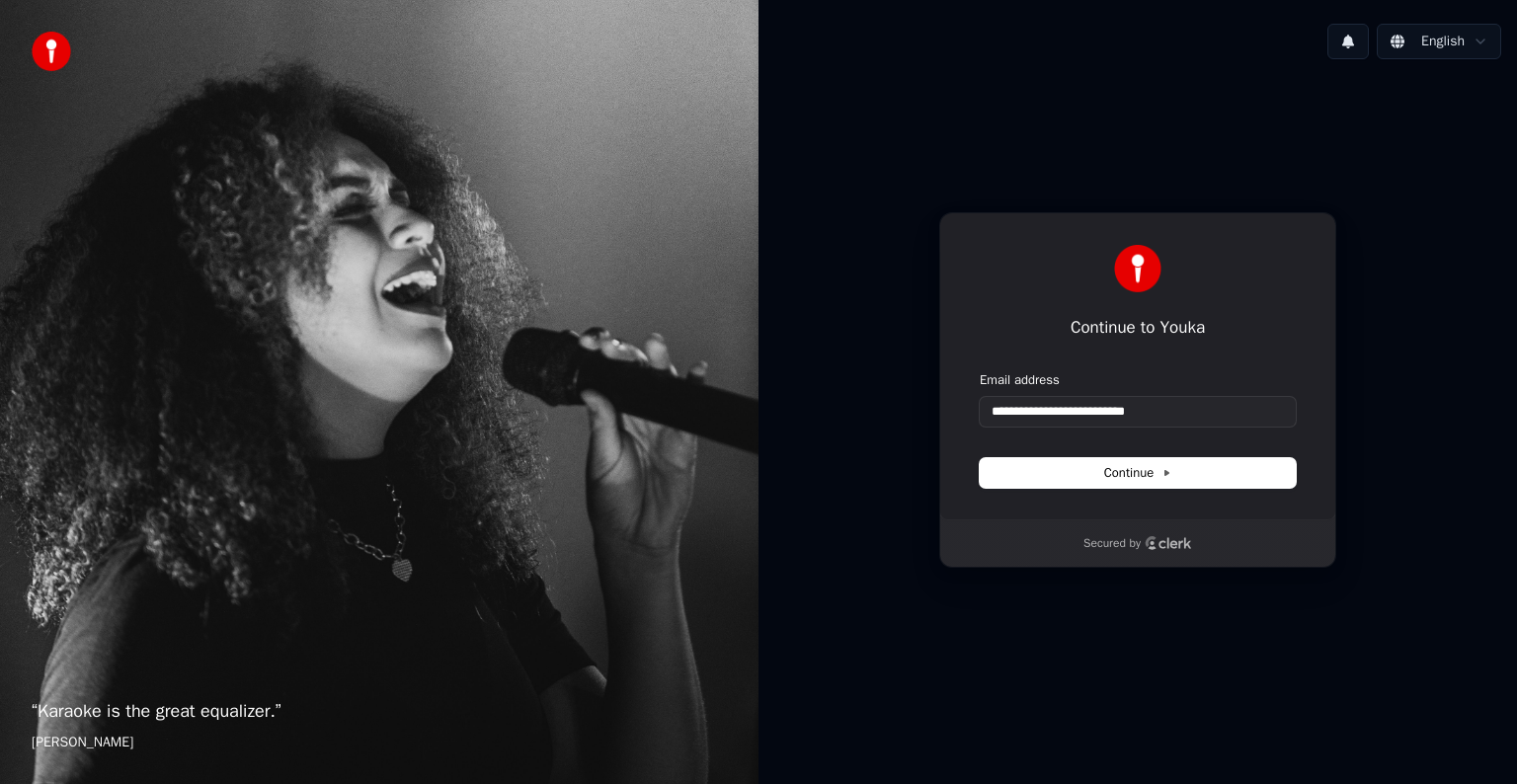type on "**********" 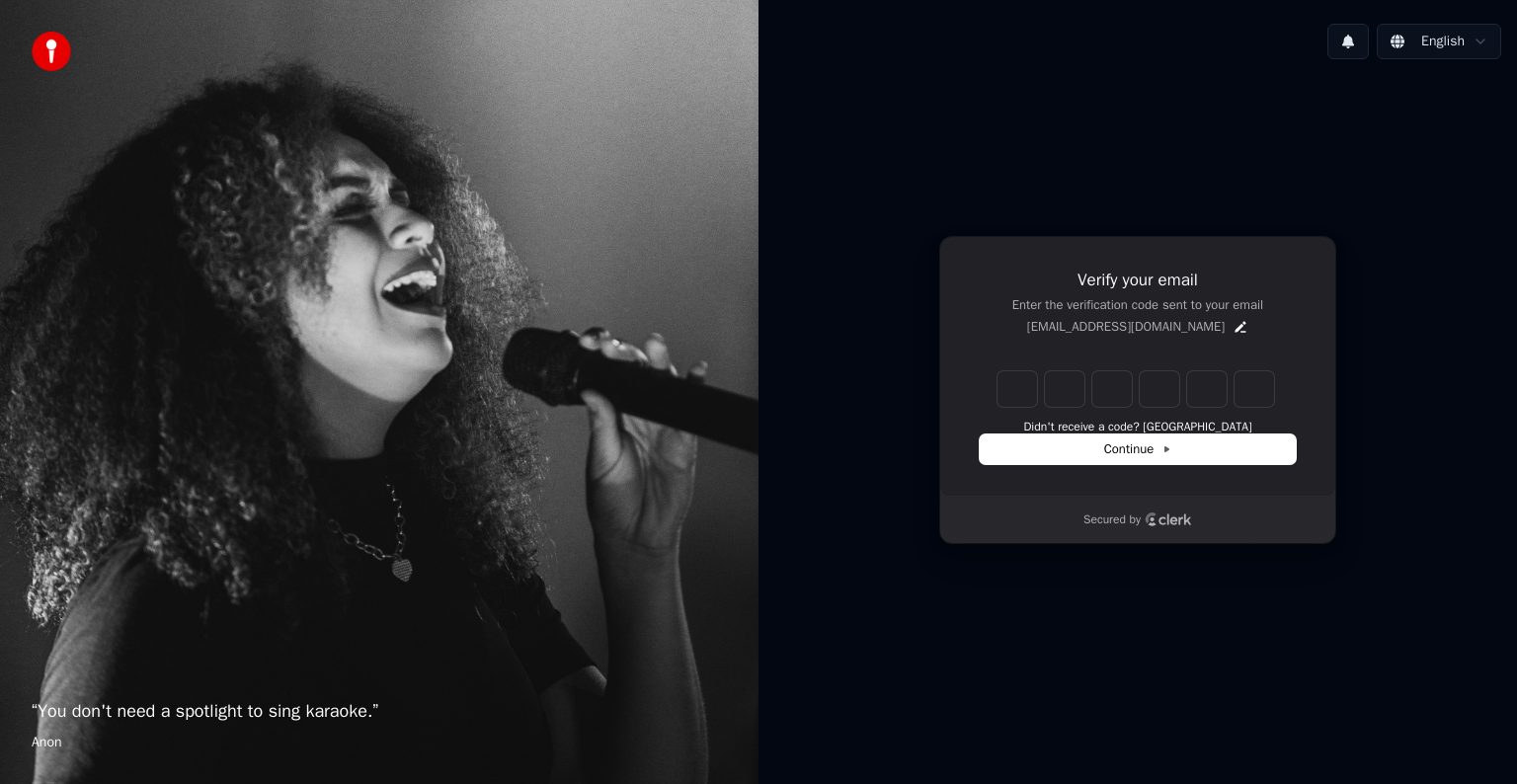 type on "*" 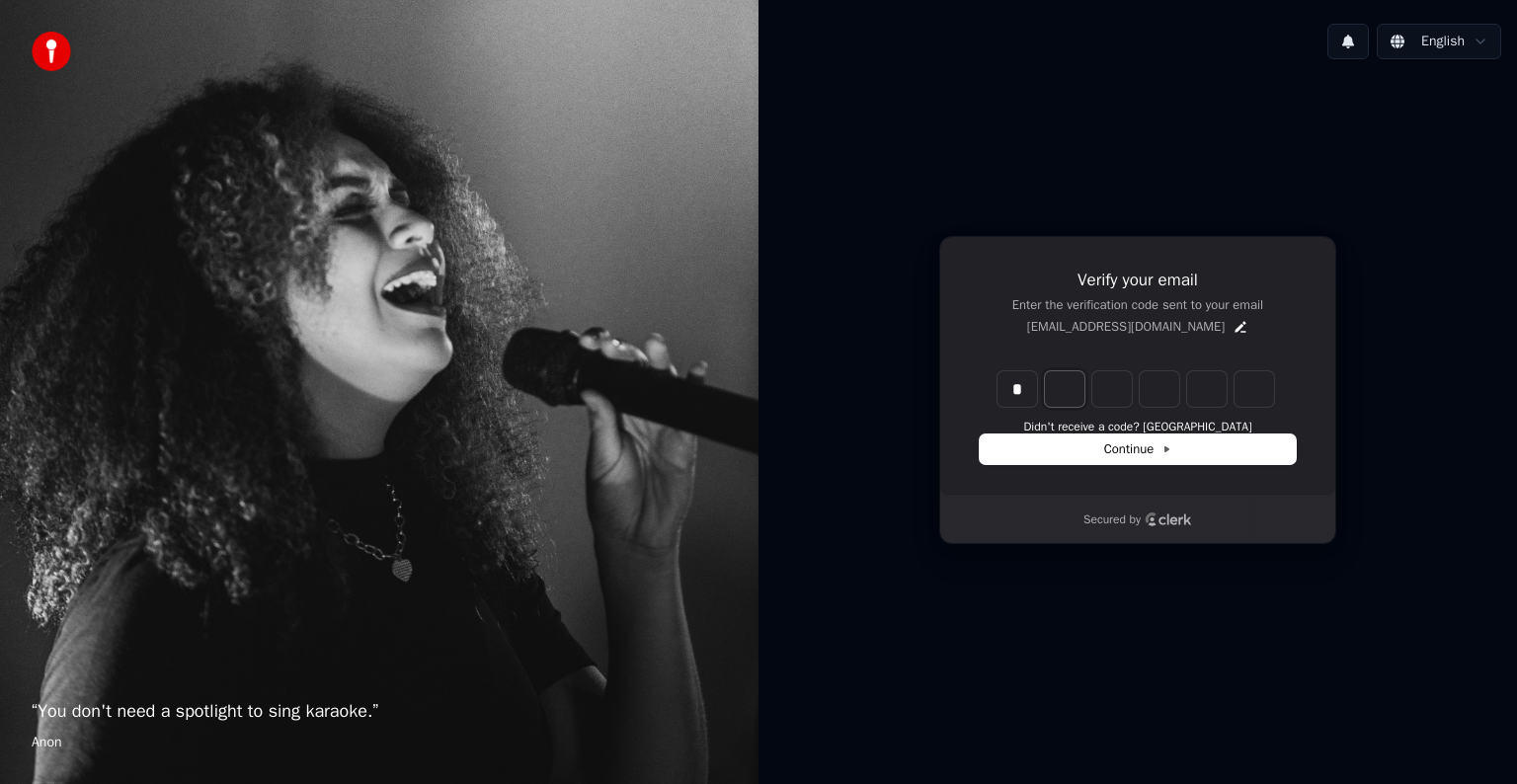 type on "*" 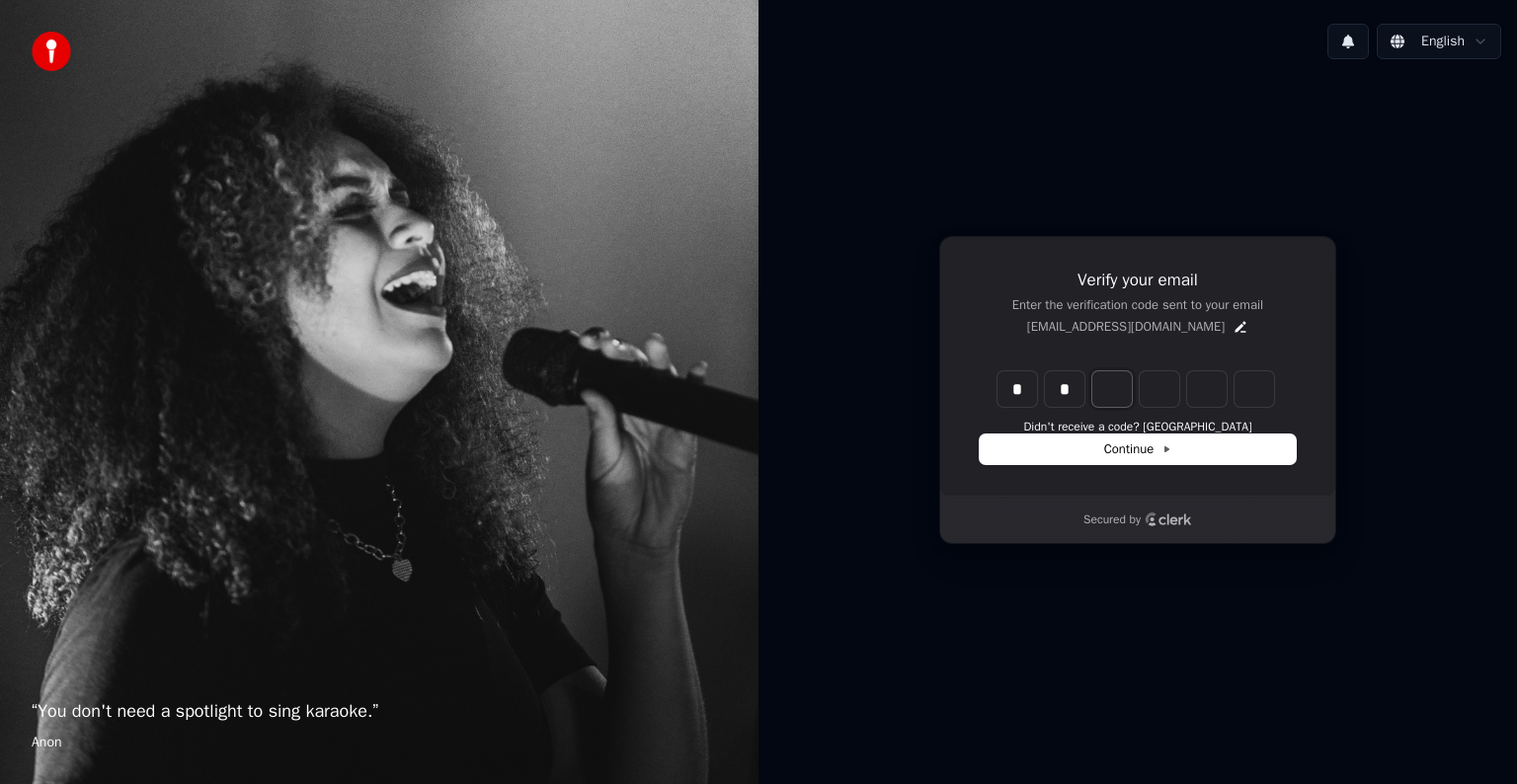 type on "**" 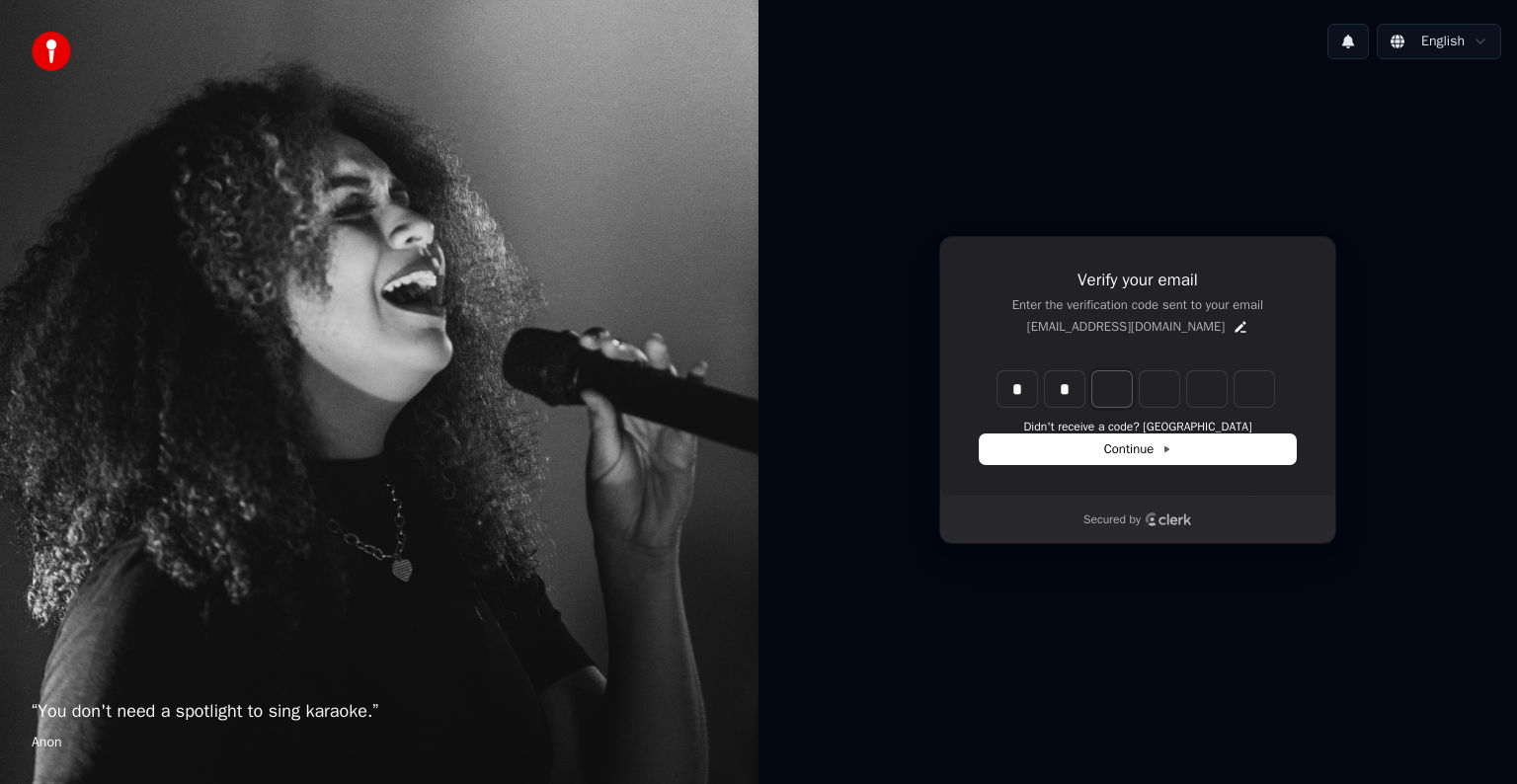 type on "*" 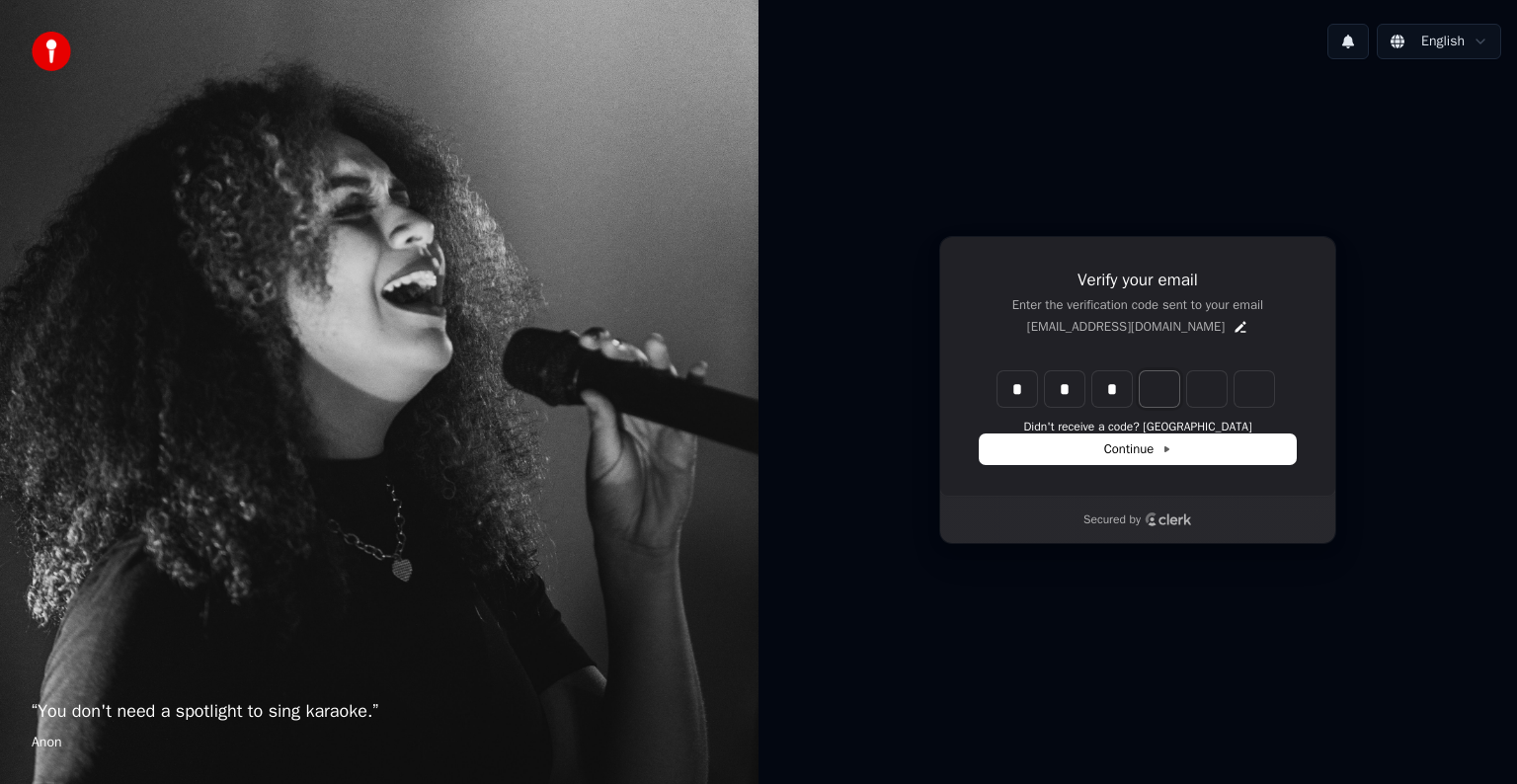 type on "***" 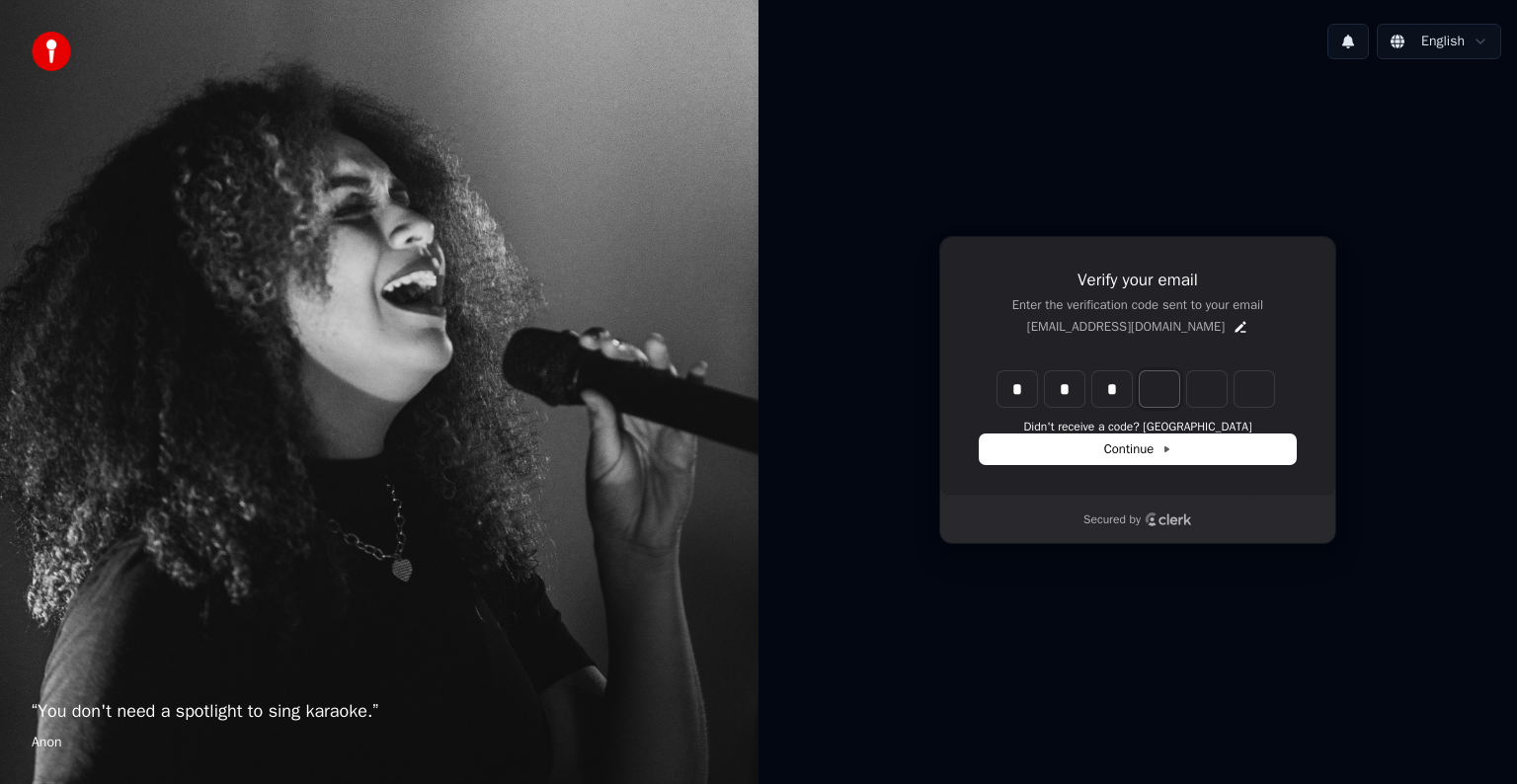 type on "*" 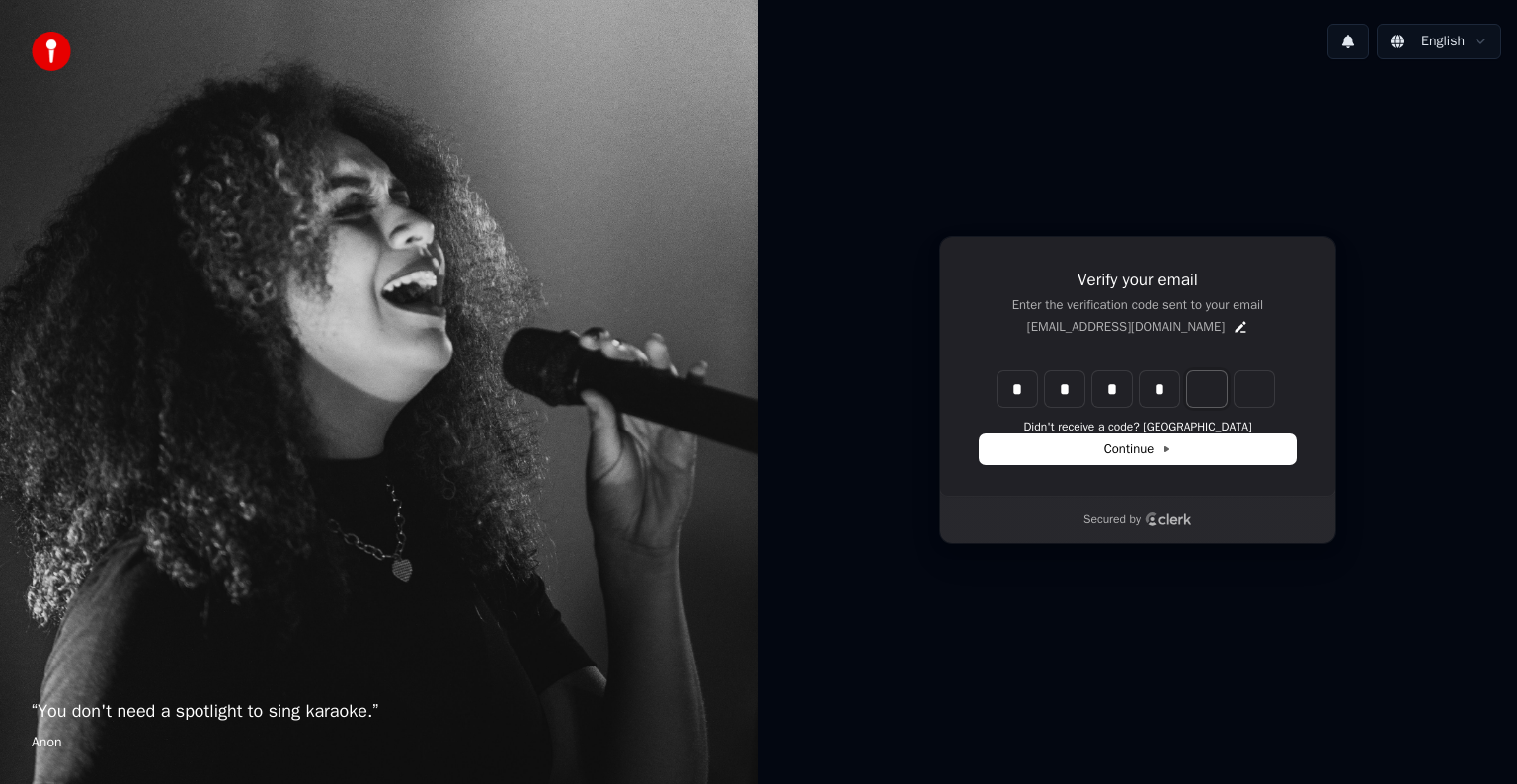 type on "****" 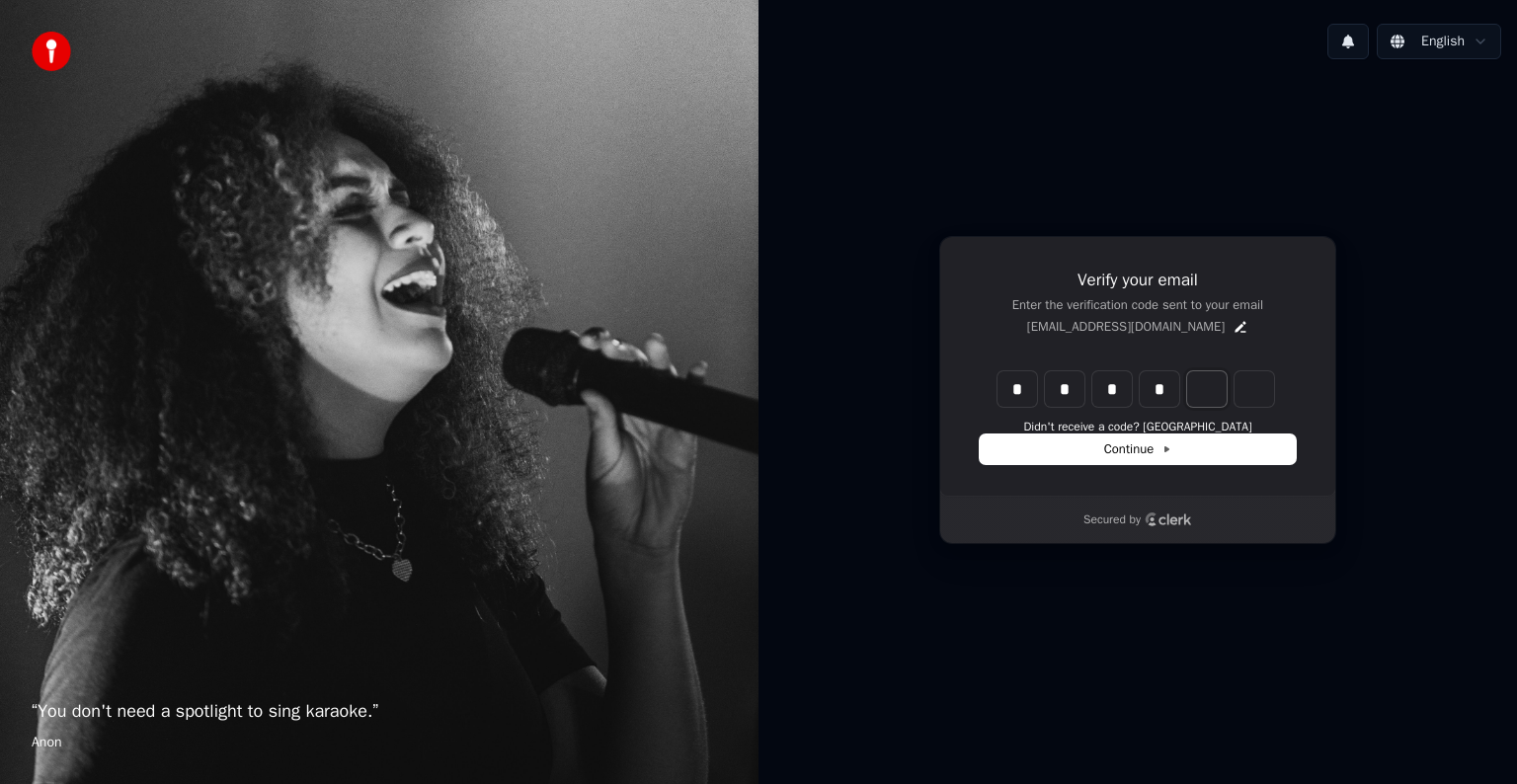 type on "*" 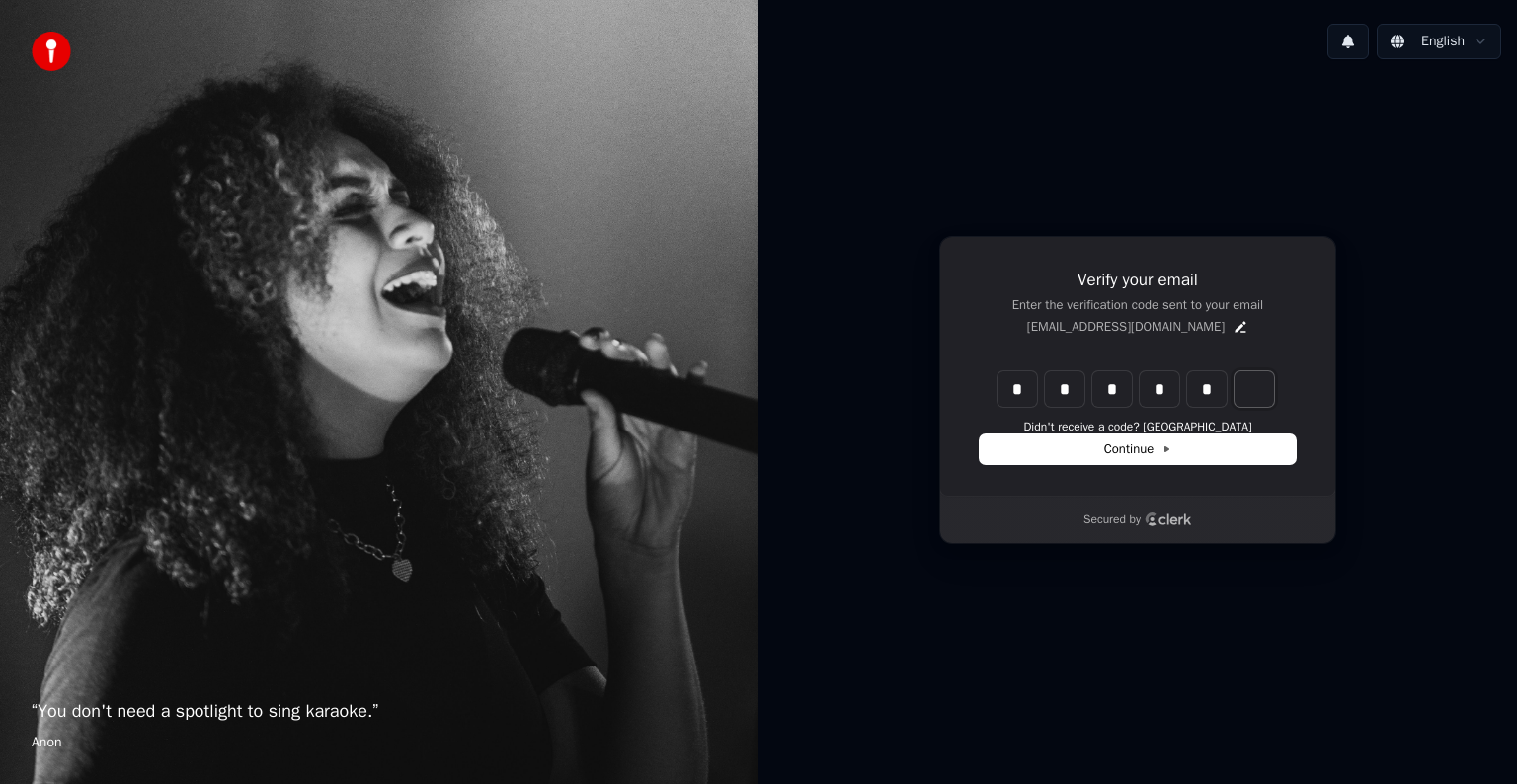 type on "******" 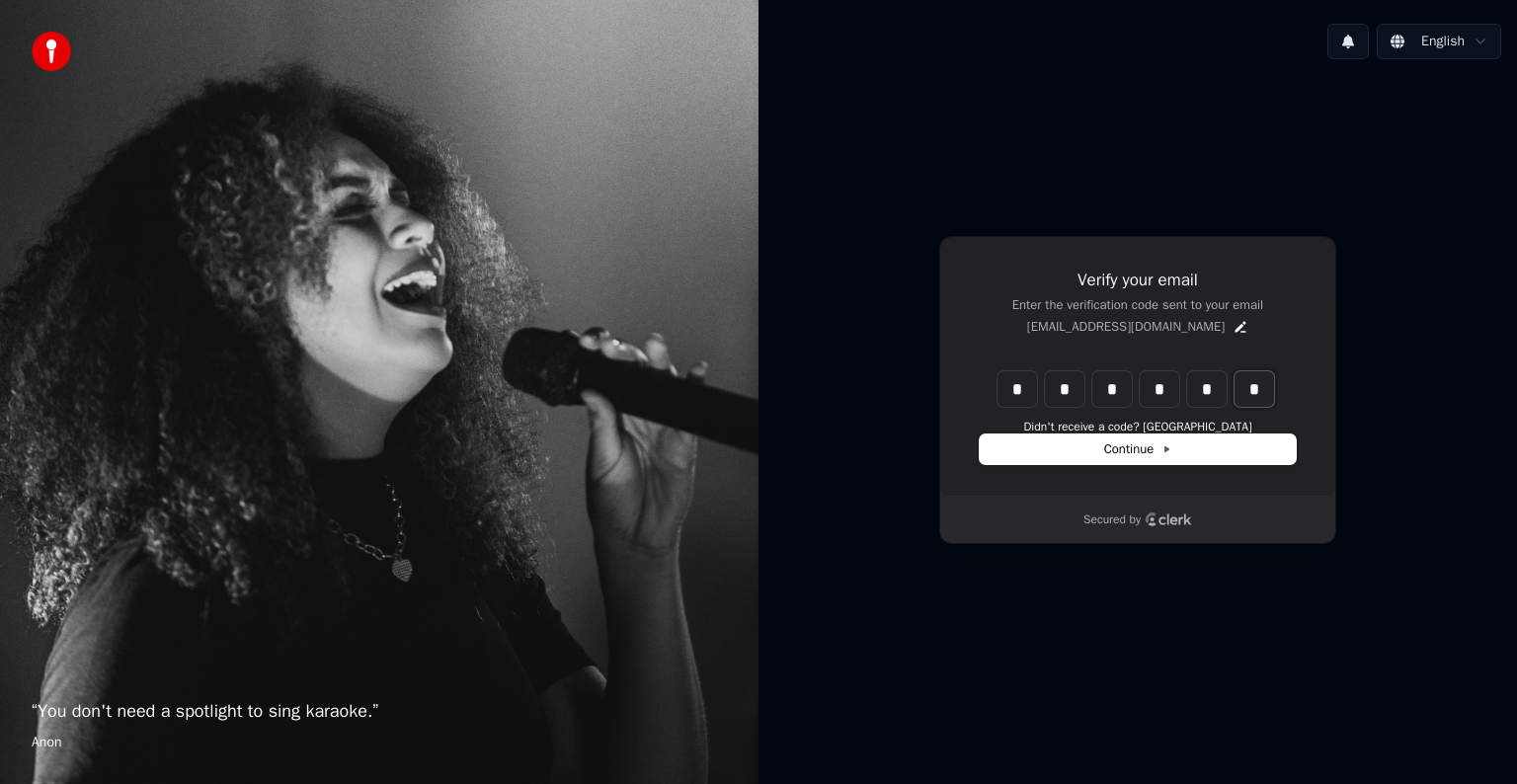 type on "*" 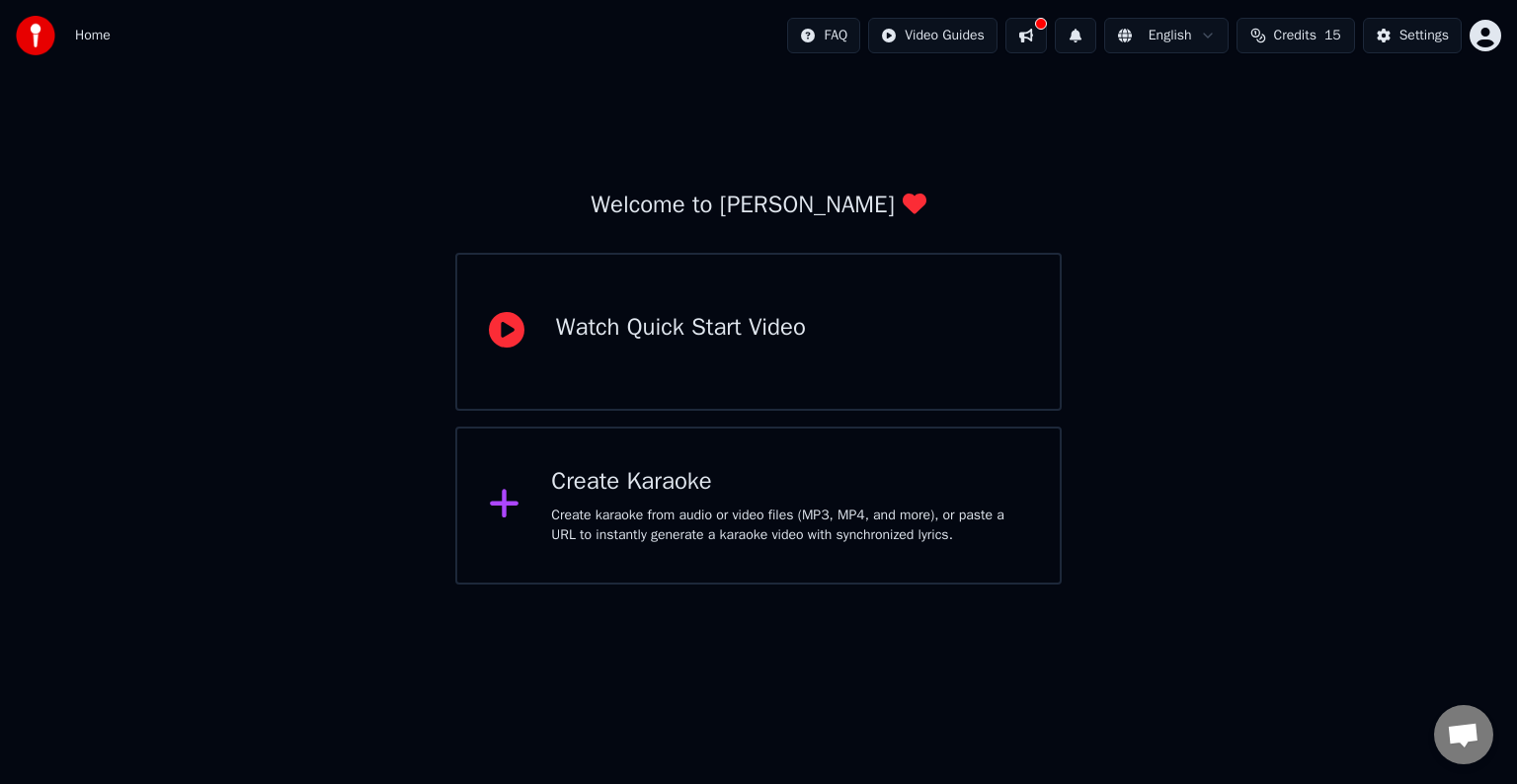click on "Create karaoke from audio or video files (MP3, MP4, and more), or paste a URL to instantly generate a karaoke video with synchronized lyrics." at bounding box center [789, 525] 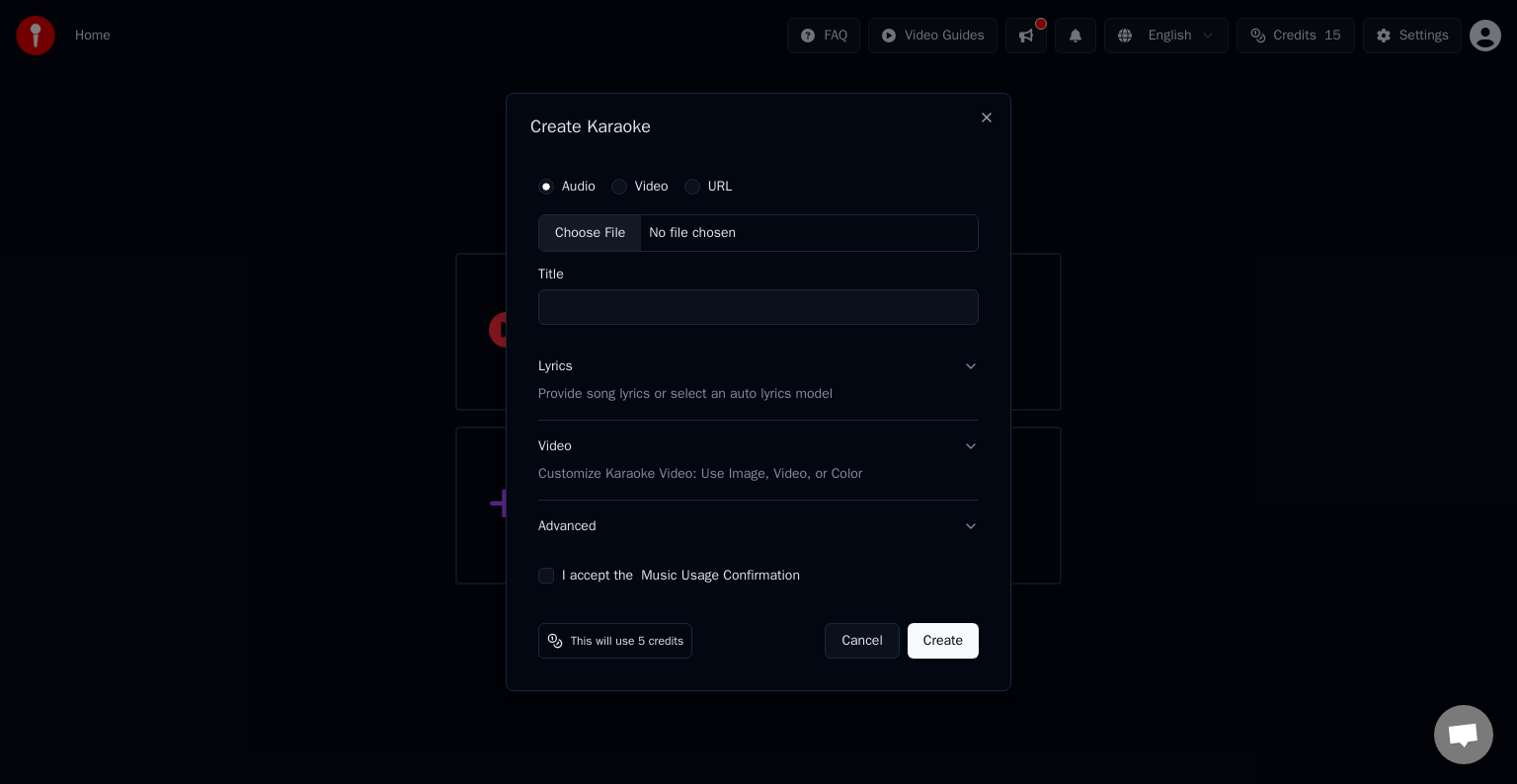 click on "Video" at bounding box center [619, 187] 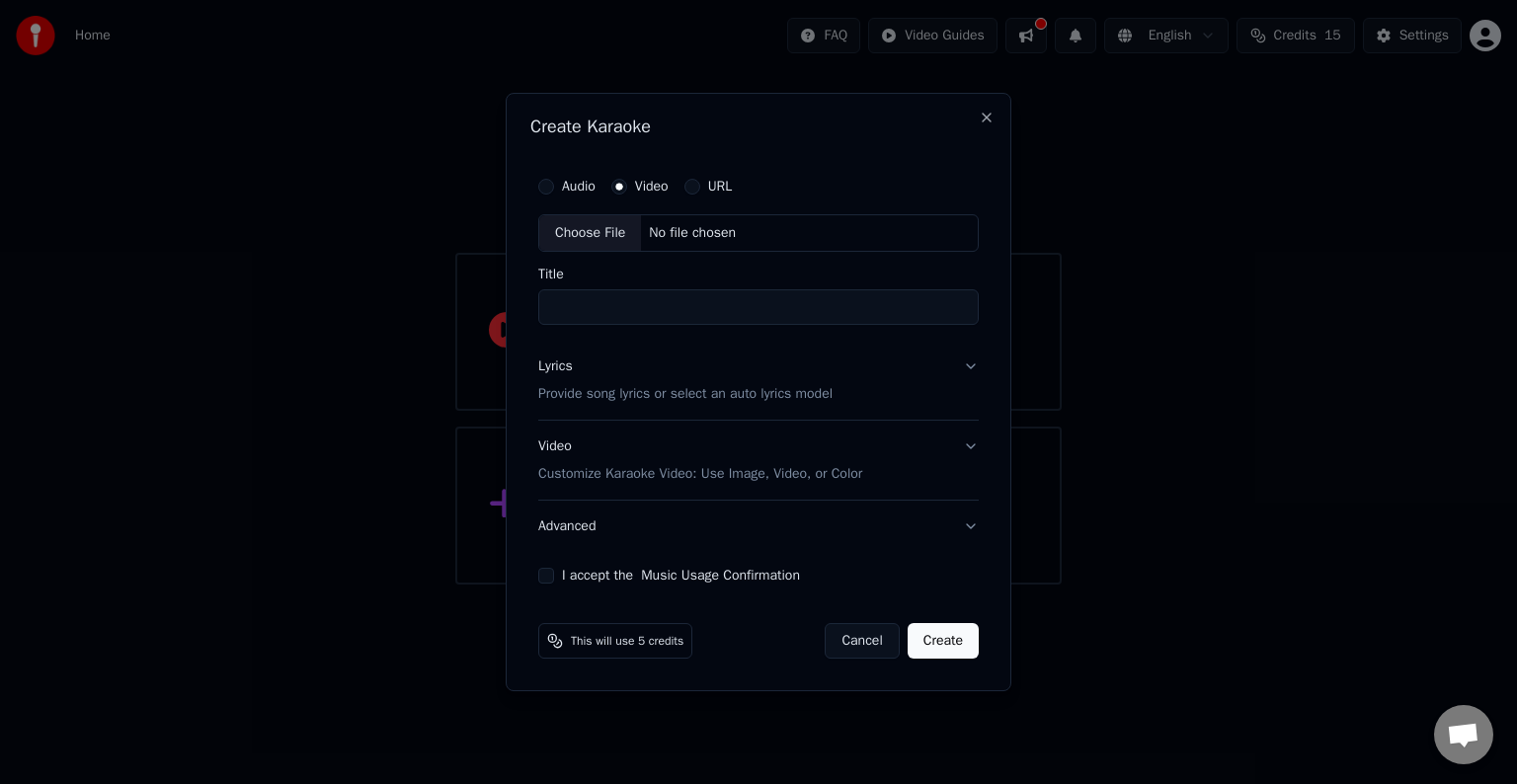 click on "URL" at bounding box center [692, 187] 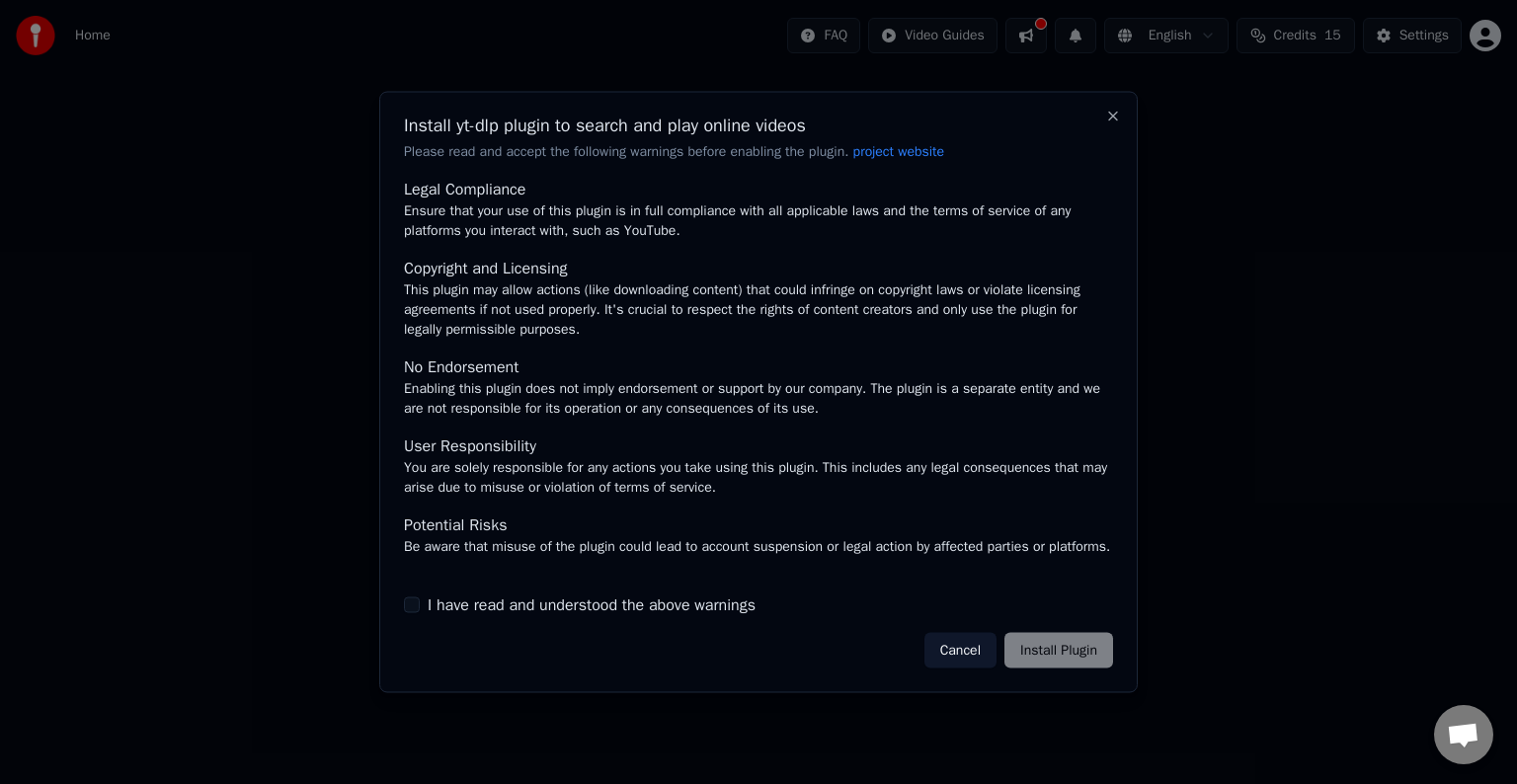 scroll, scrollTop: 86, scrollLeft: 0, axis: vertical 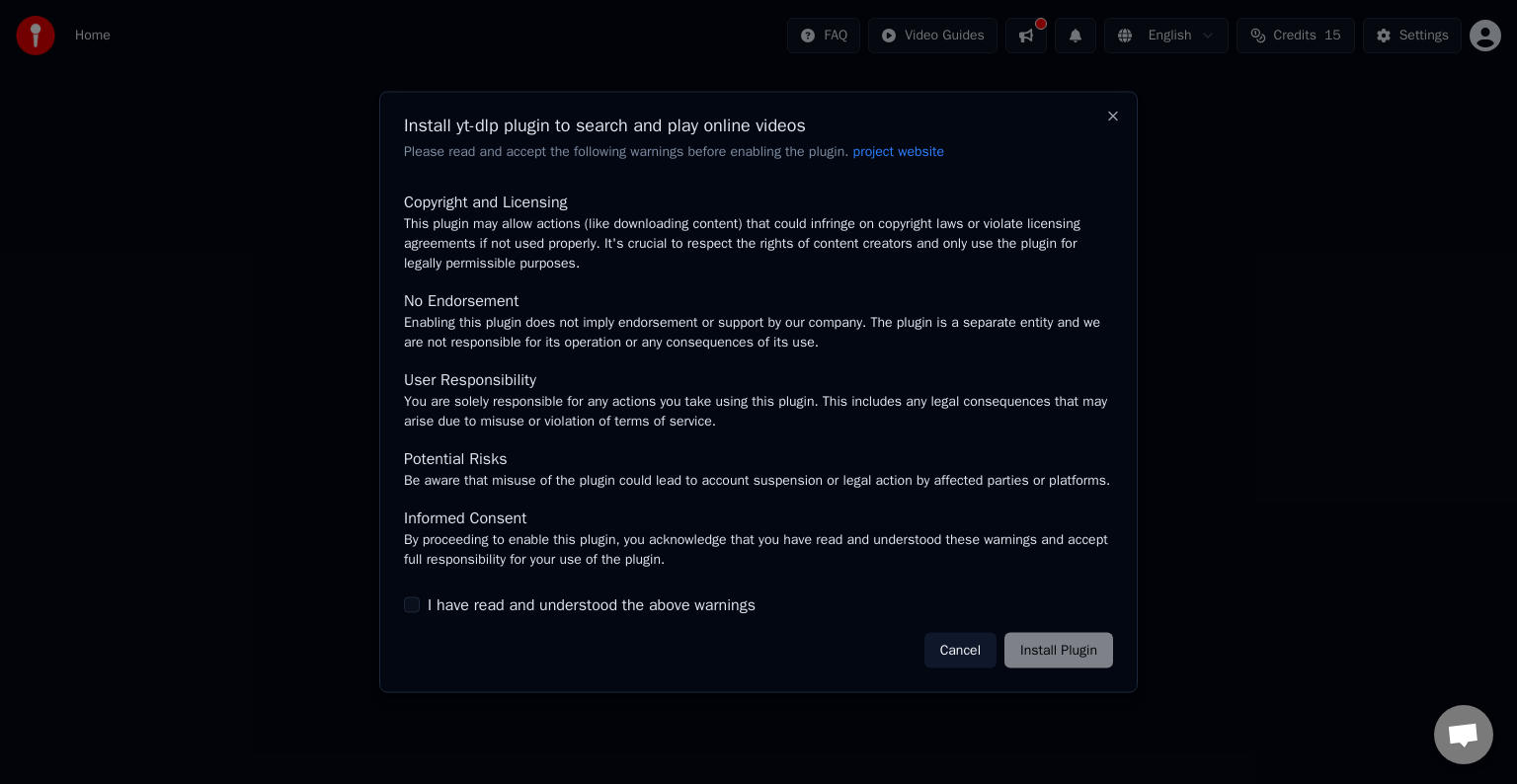 click on "I have read and understood the above warnings" at bounding box center (412, 604) 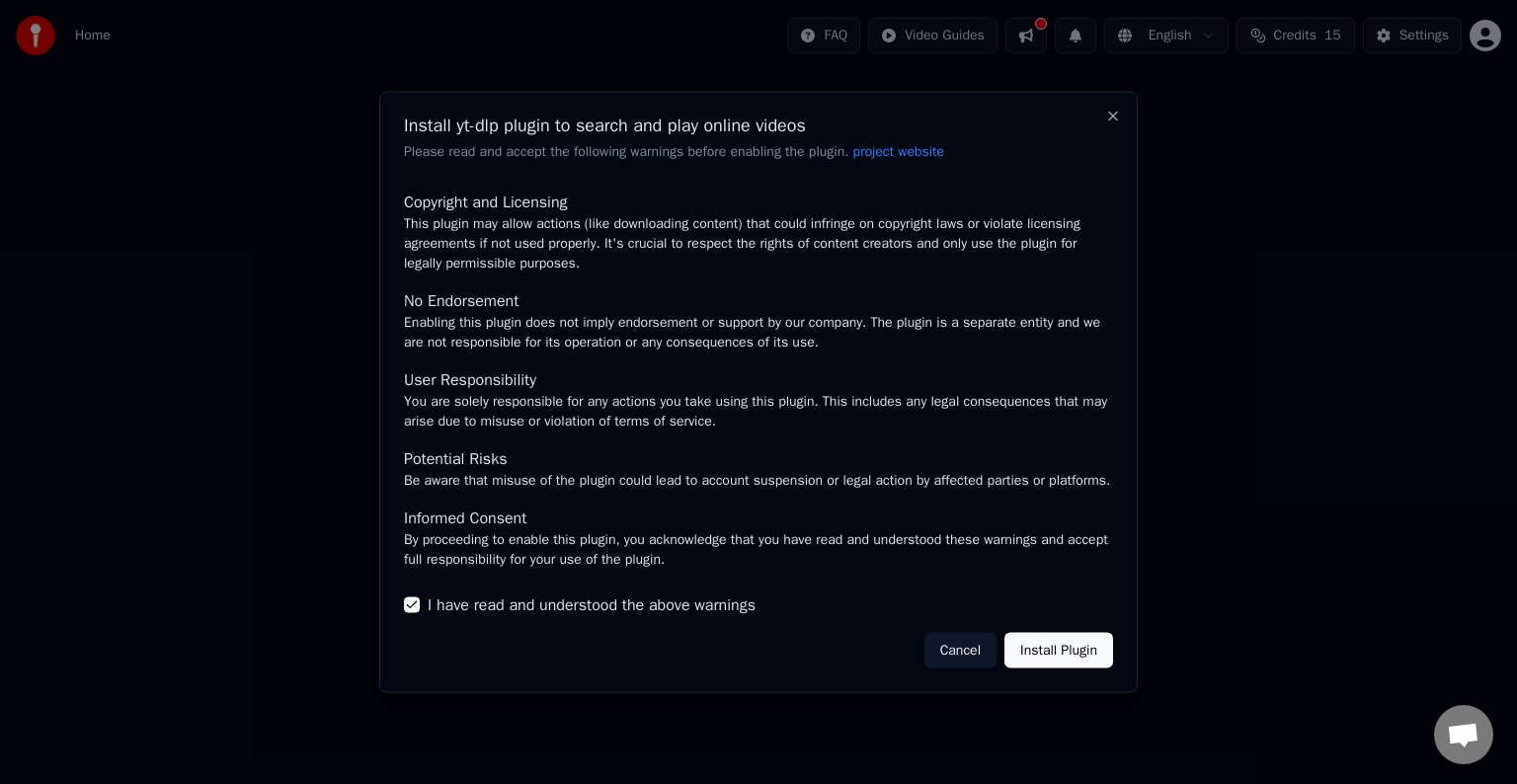 click on "Install Plugin" at bounding box center (1059, 650) 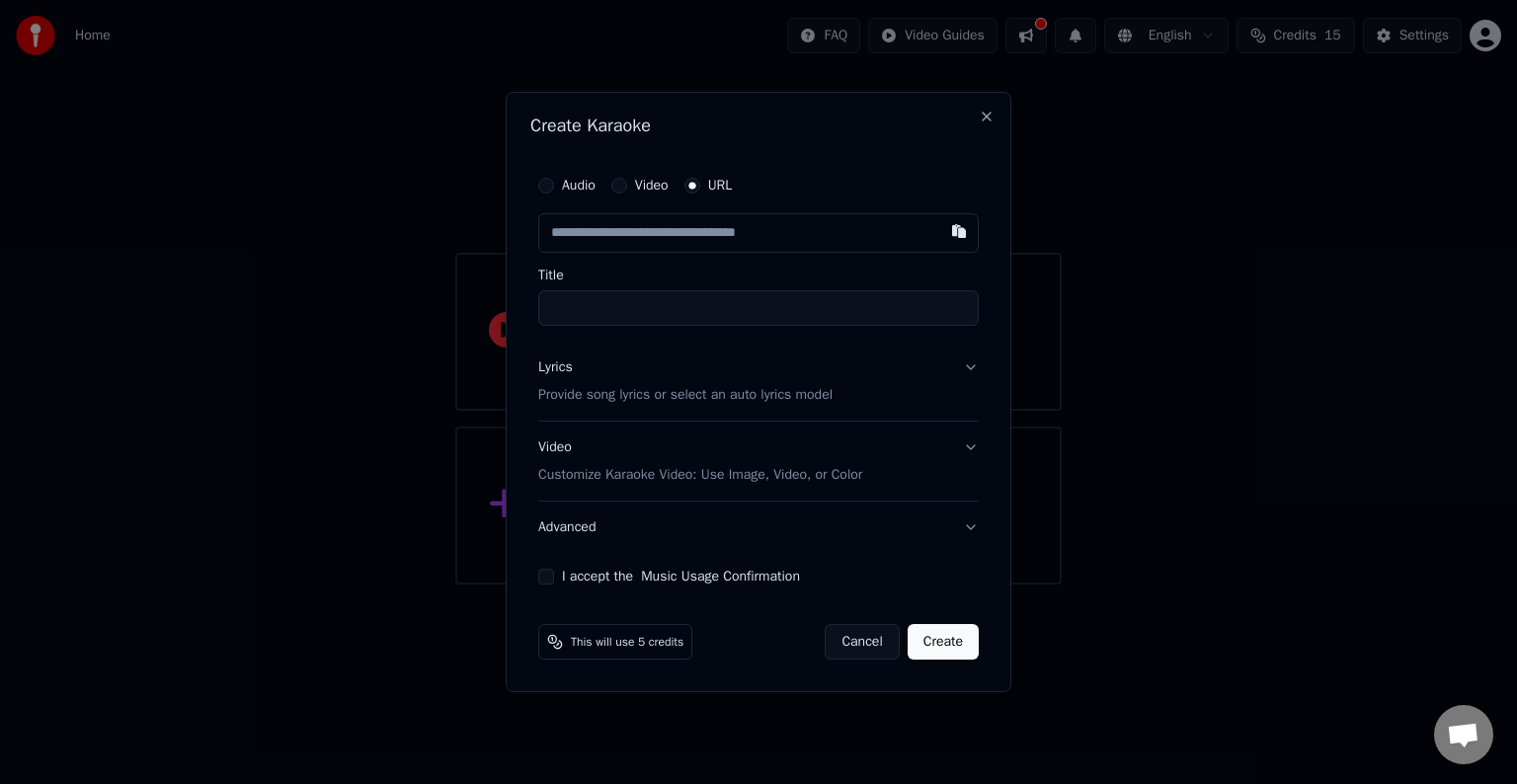 paste on "**********" 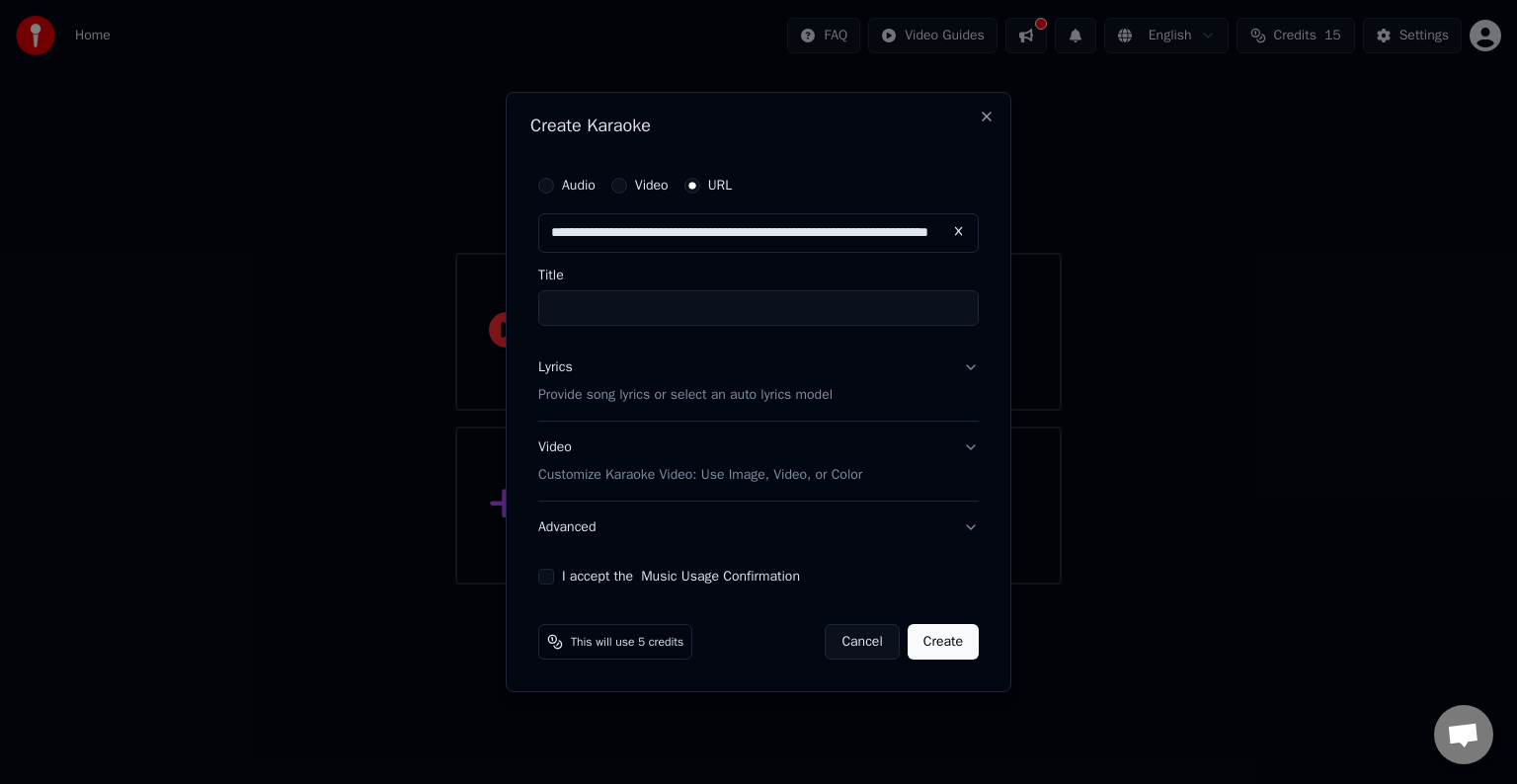 scroll, scrollTop: 0, scrollLeft: 127, axis: horizontal 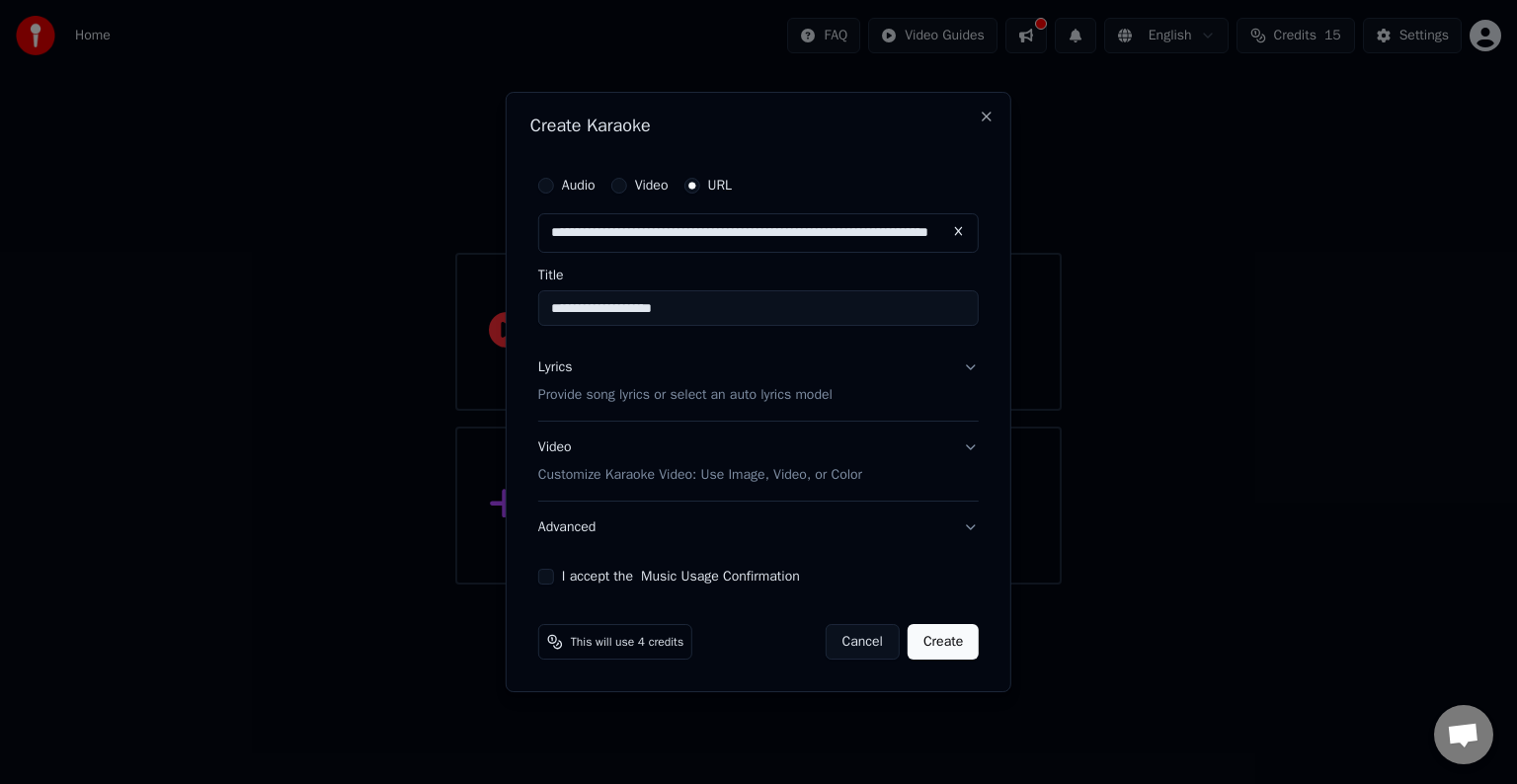 type on "**********" 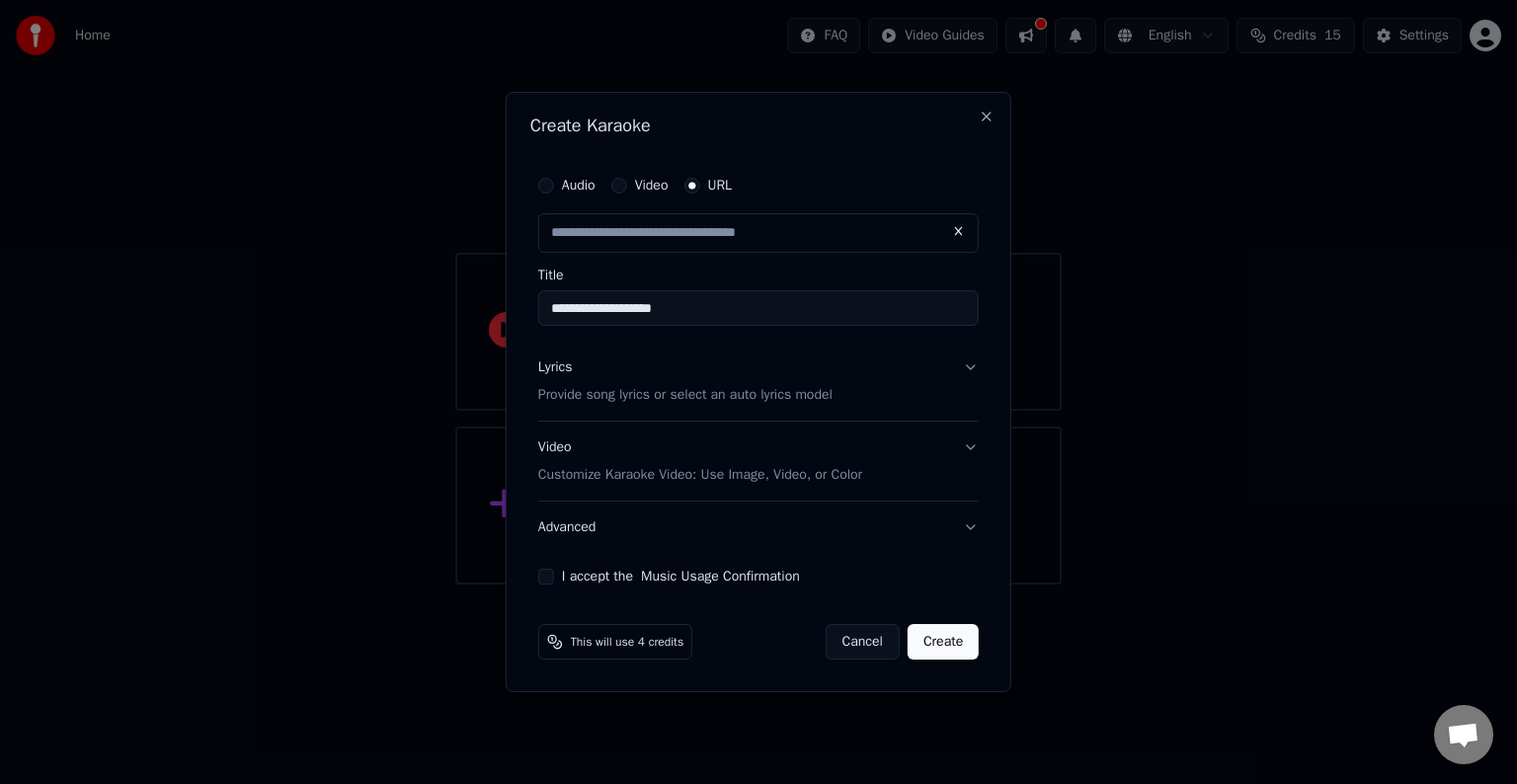 scroll, scrollTop: 0, scrollLeft: 0, axis: both 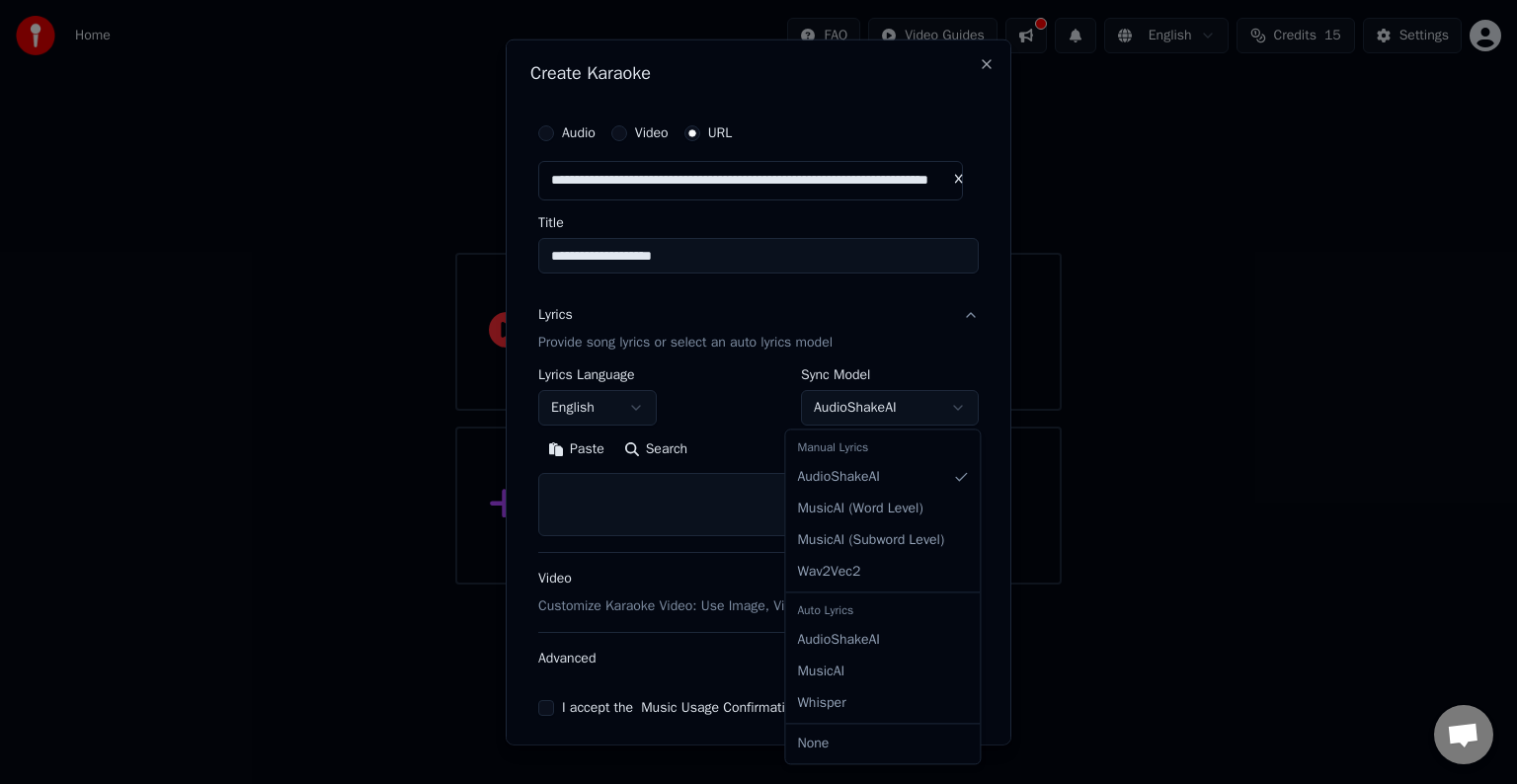 click on "**********" at bounding box center [758, 292] 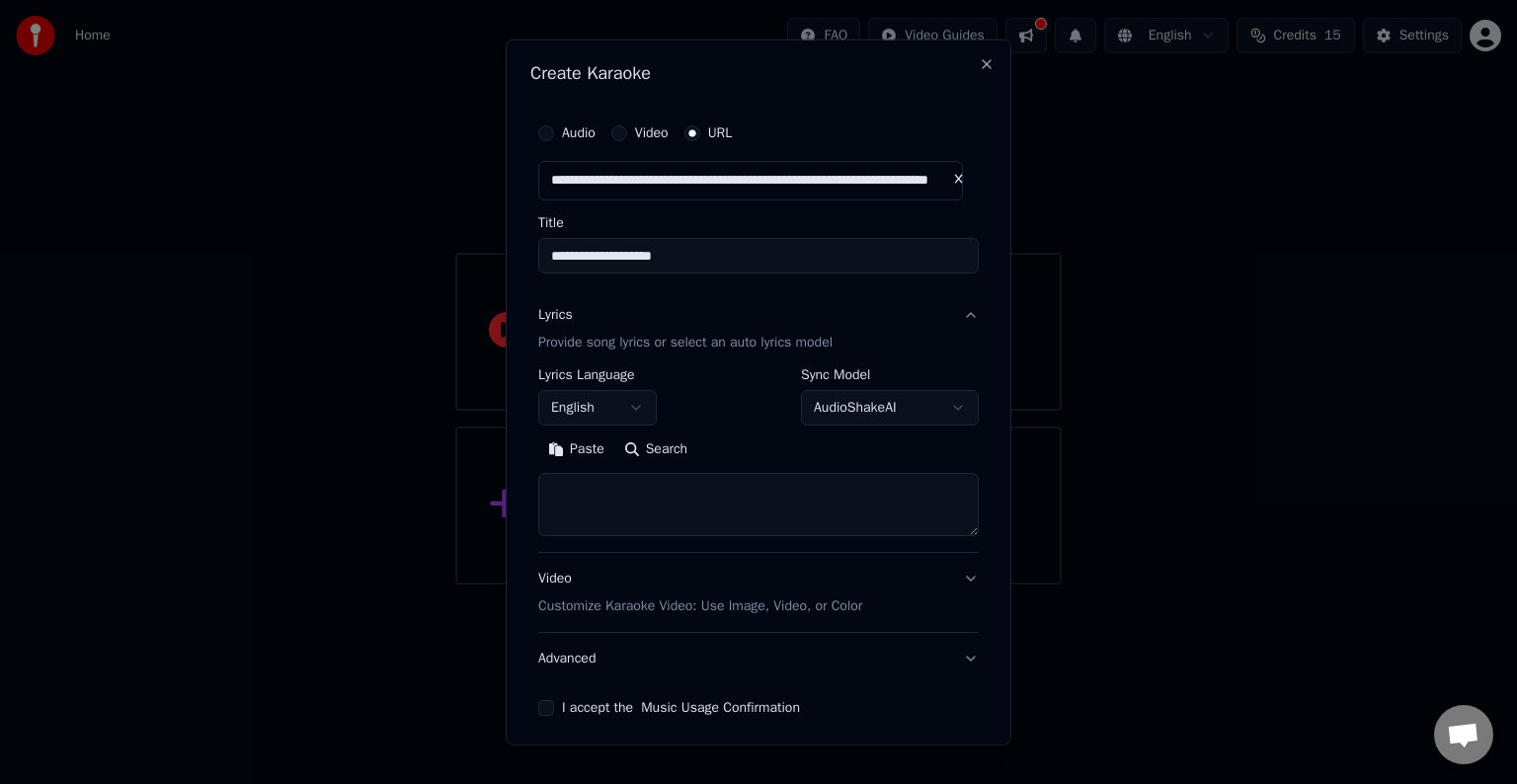 click on "I accept the   Music Usage Confirmation" at bounding box center [546, 708] 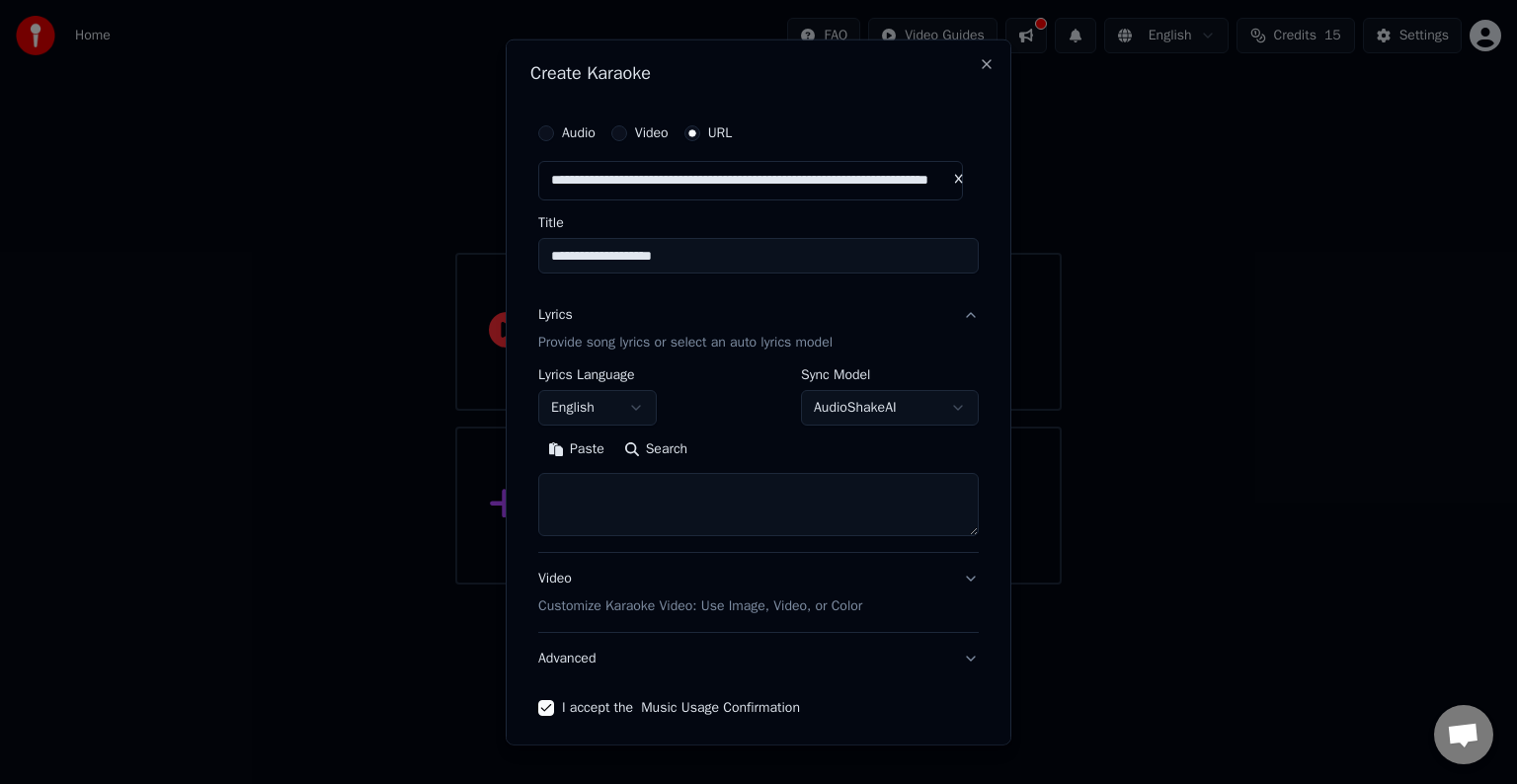 scroll, scrollTop: 77, scrollLeft: 0, axis: vertical 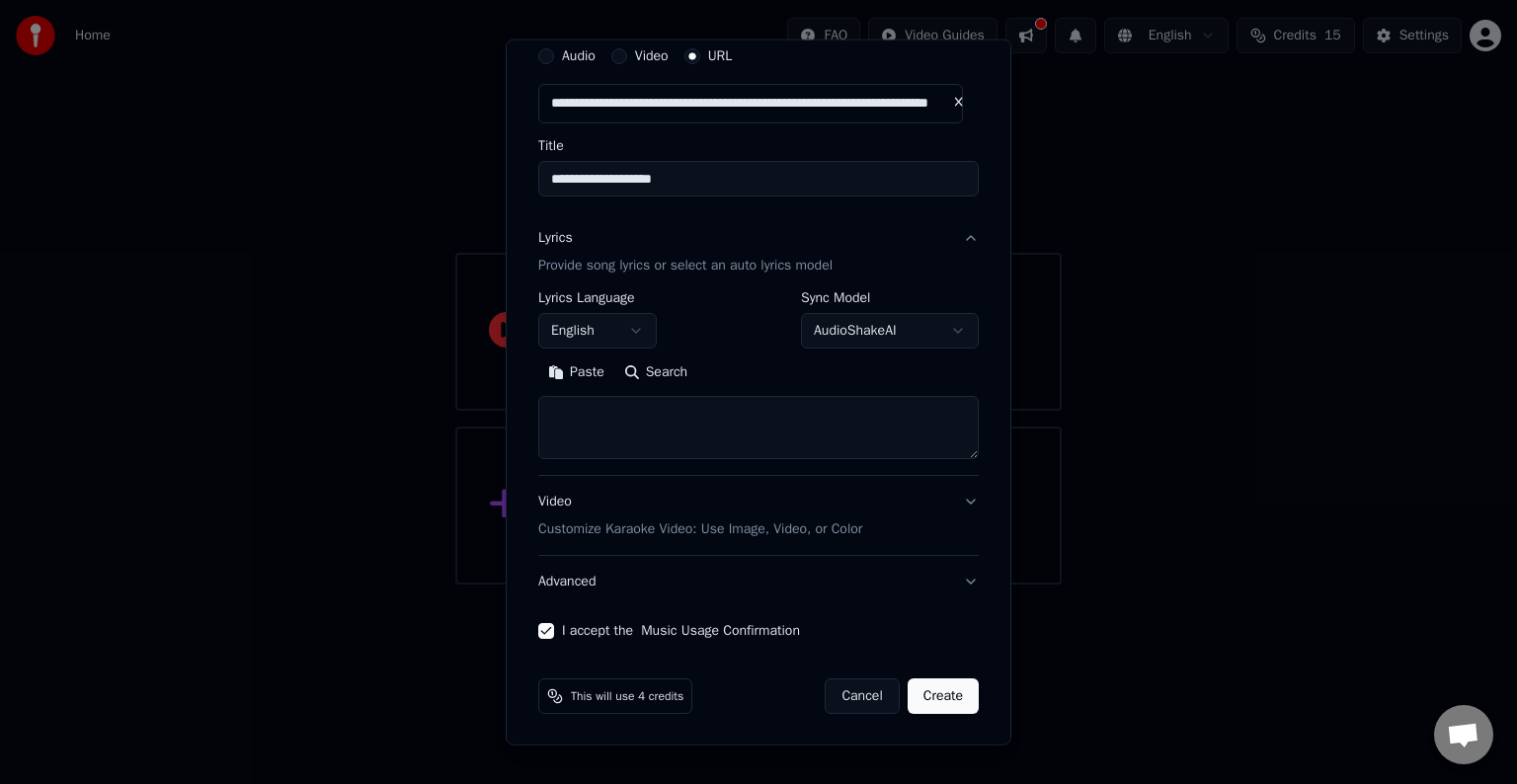 click on "Create" at bounding box center [943, 696] 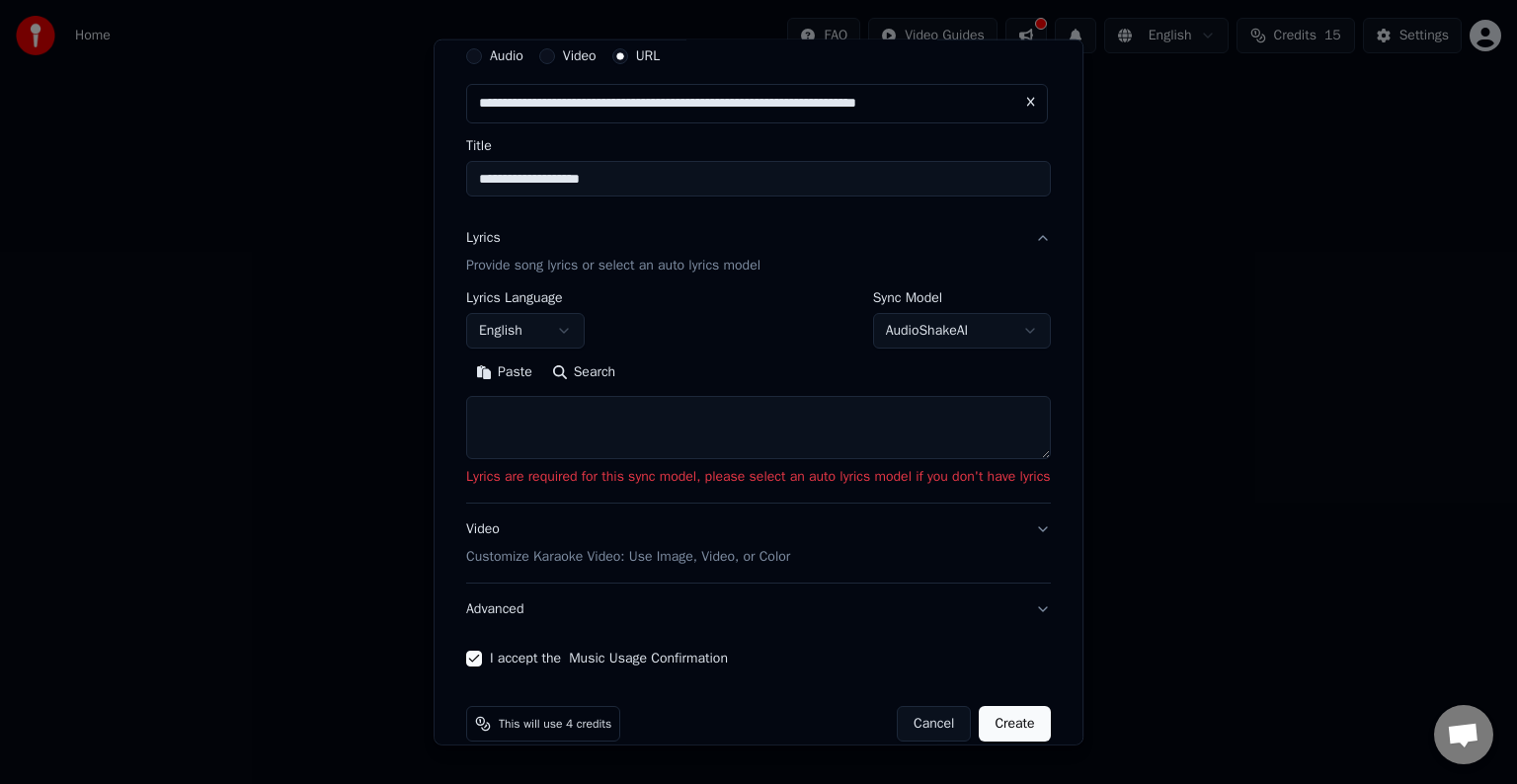 click at bounding box center [758, 428] 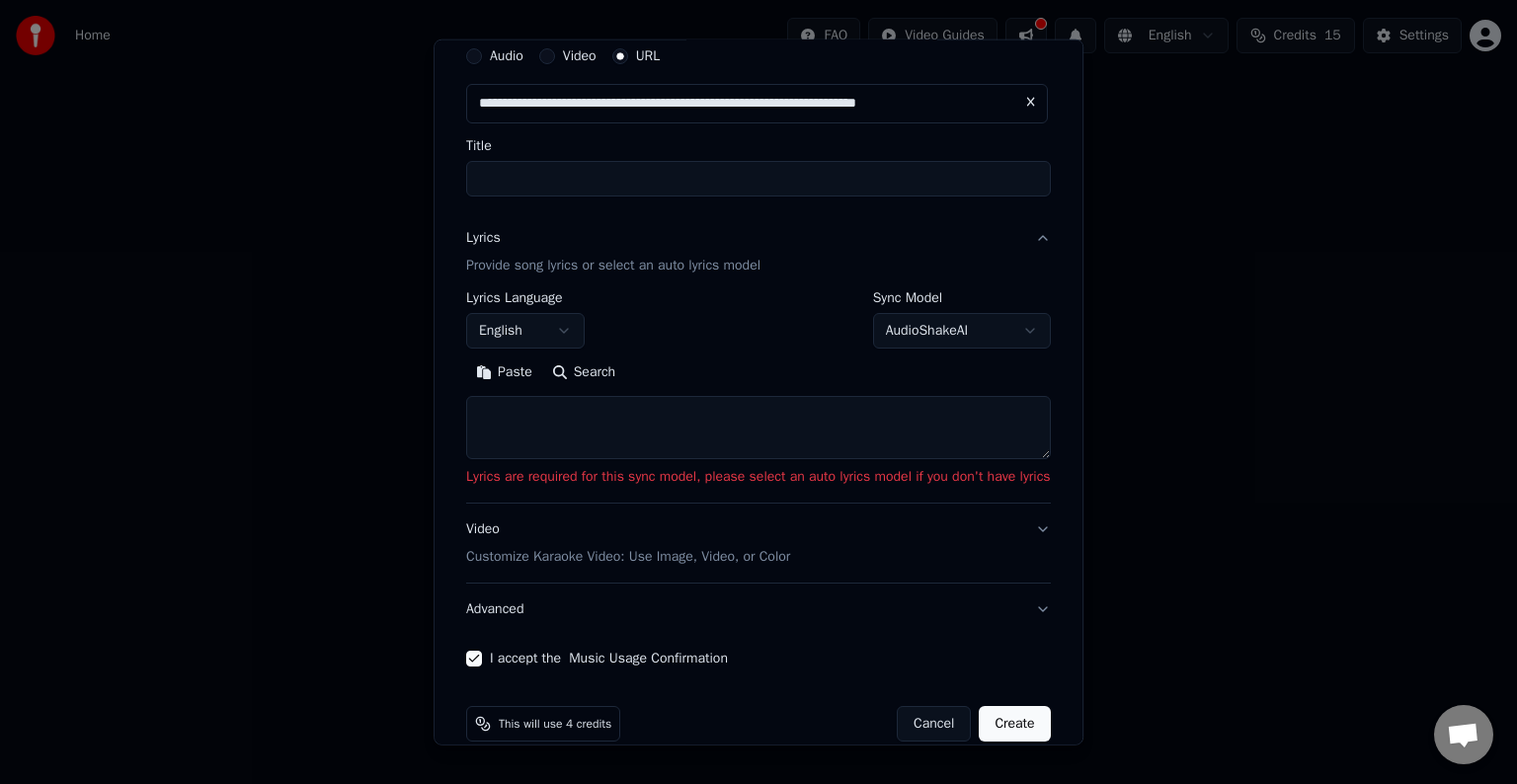 select 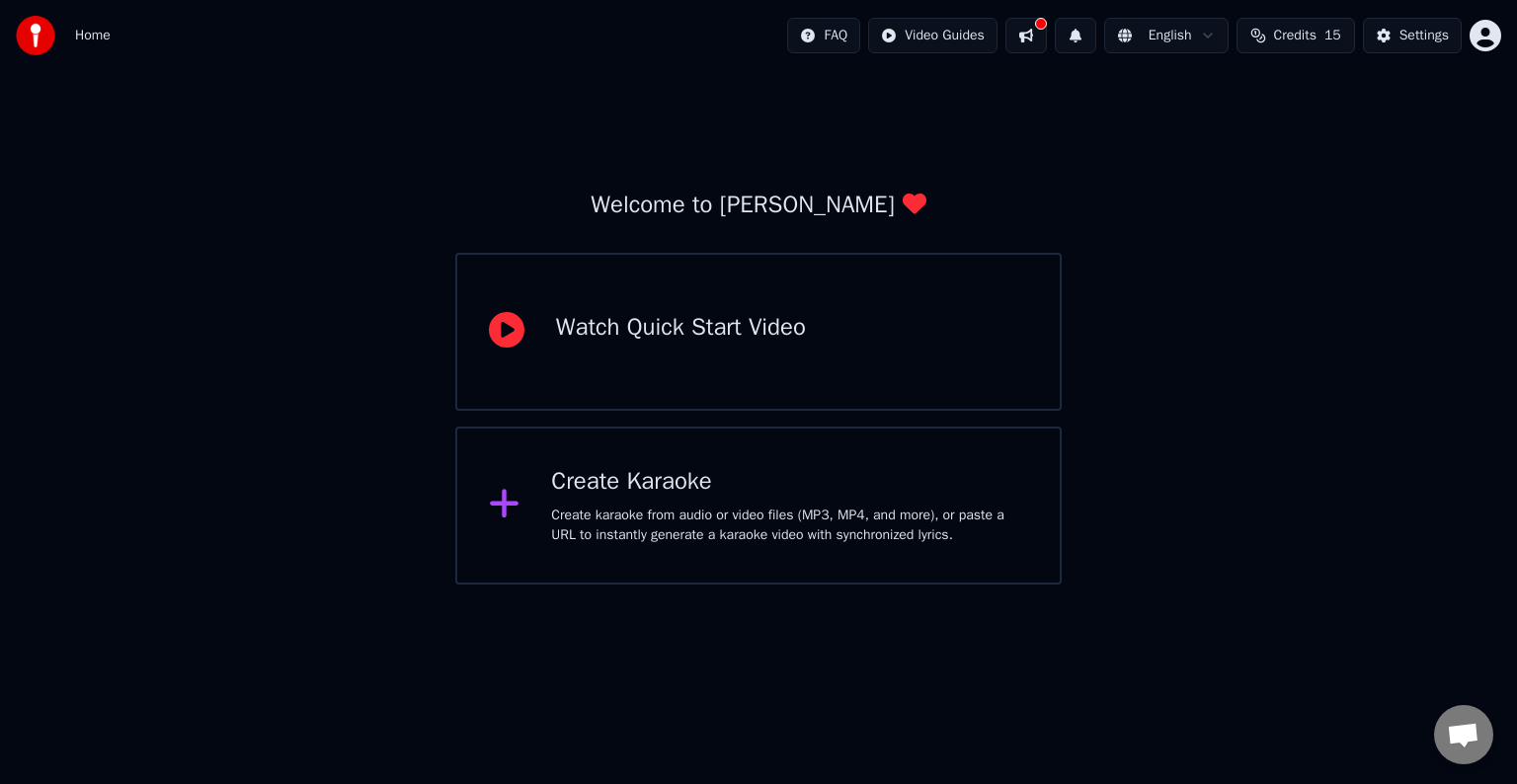 click on "Create karaoke from audio or video files (MP3, MP4, and more), or paste a URL to instantly generate a karaoke video with synchronized lyrics." at bounding box center (789, 525) 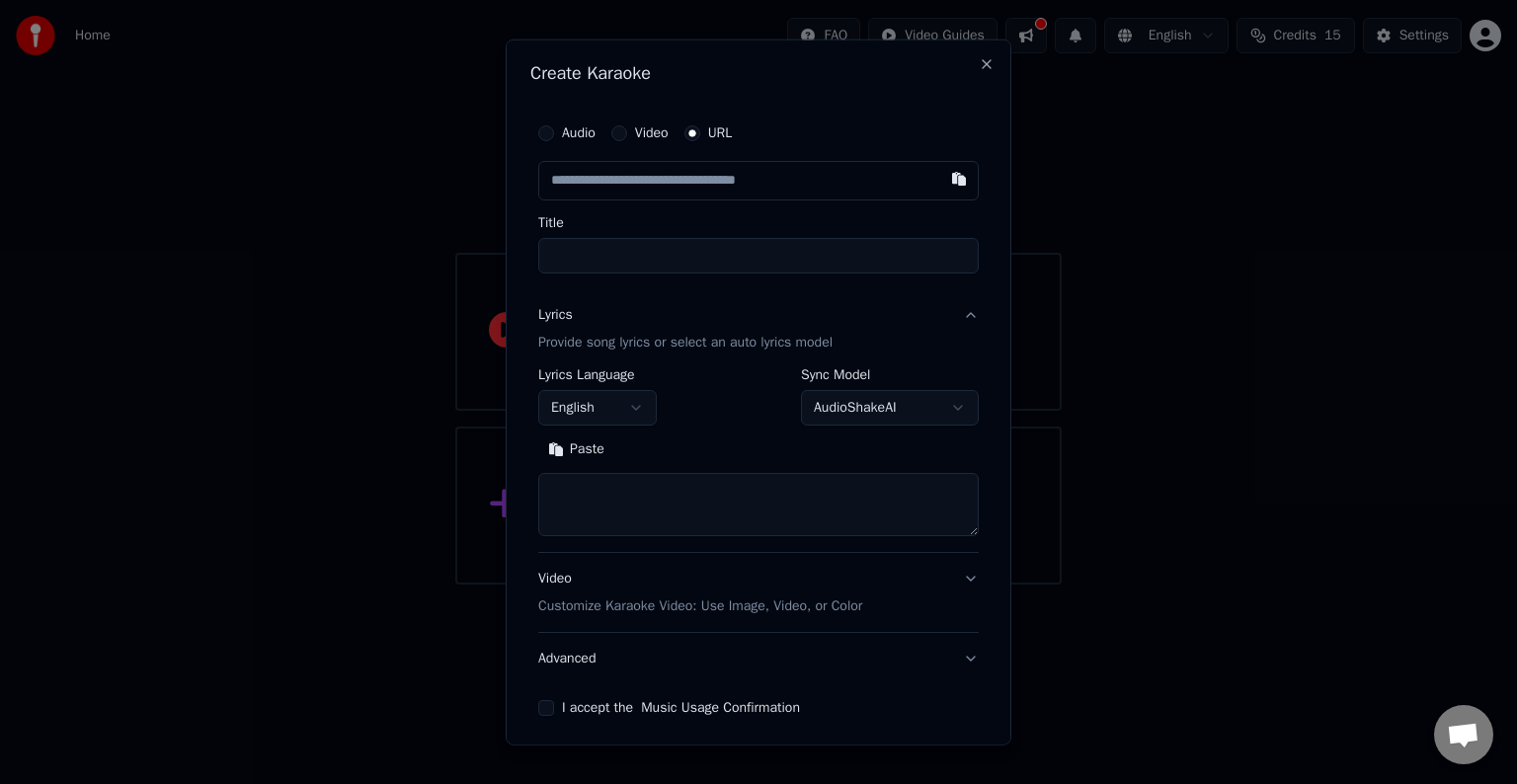 click at bounding box center (758, 505) 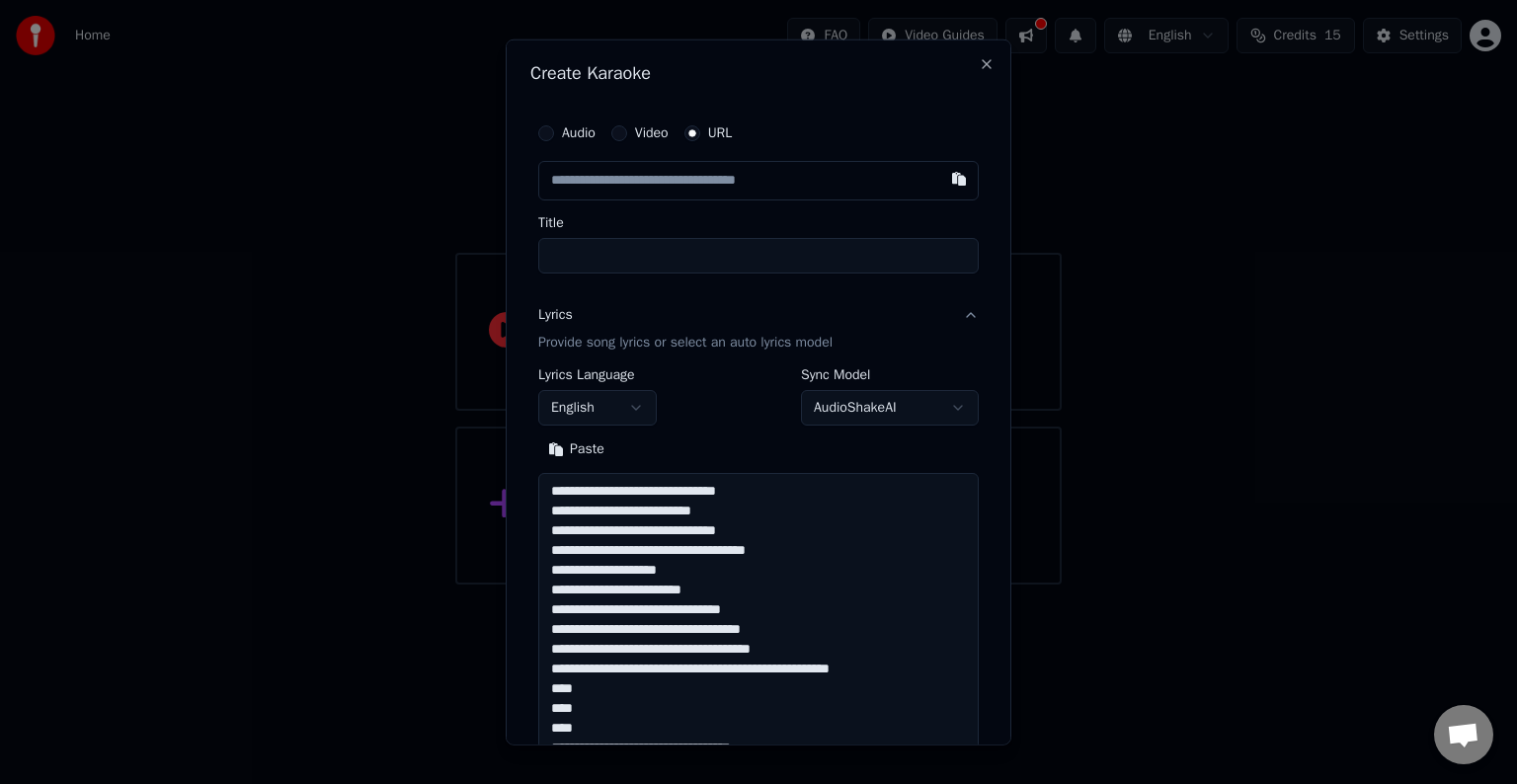 scroll, scrollTop: 853, scrollLeft: 0, axis: vertical 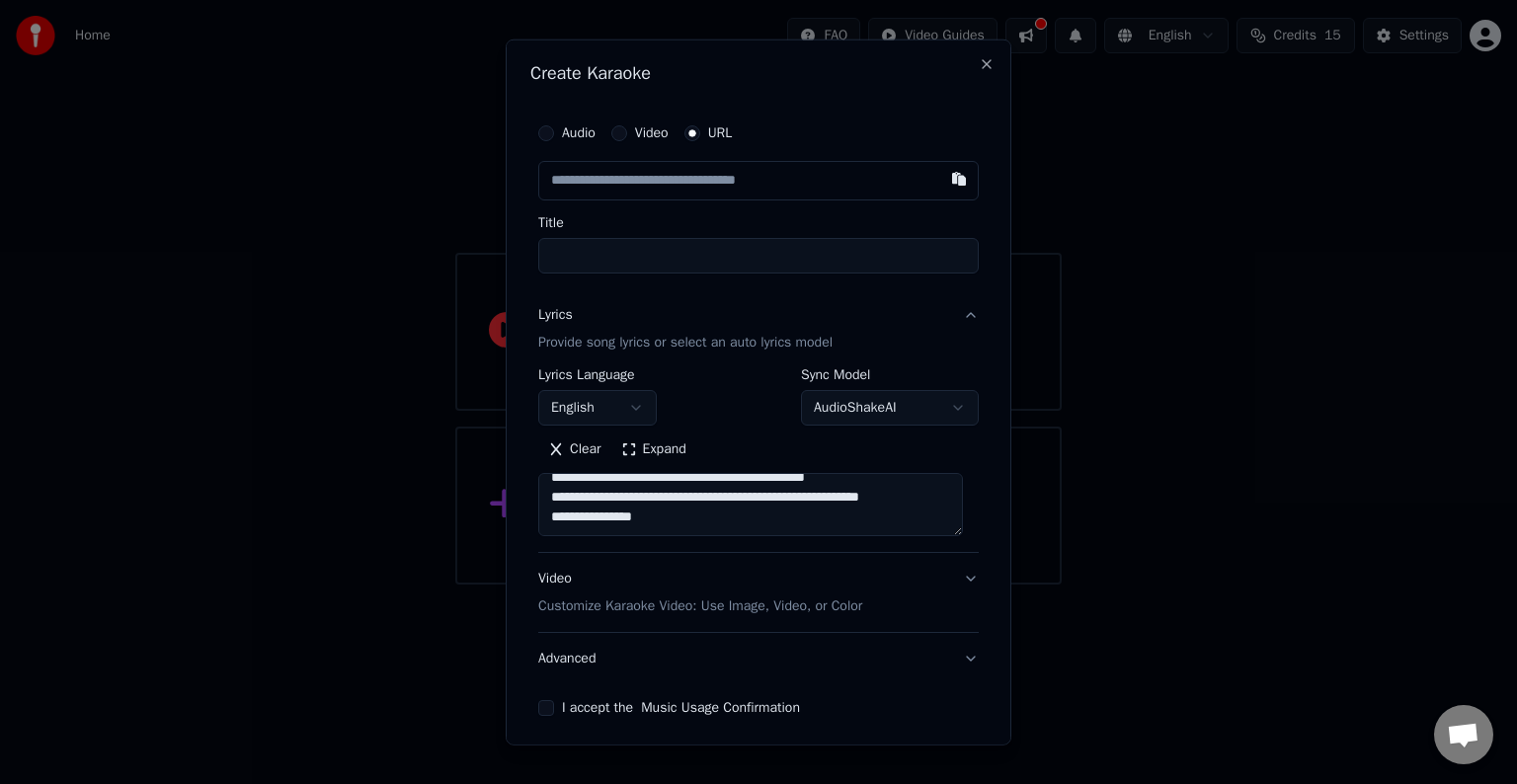 type on "**********" 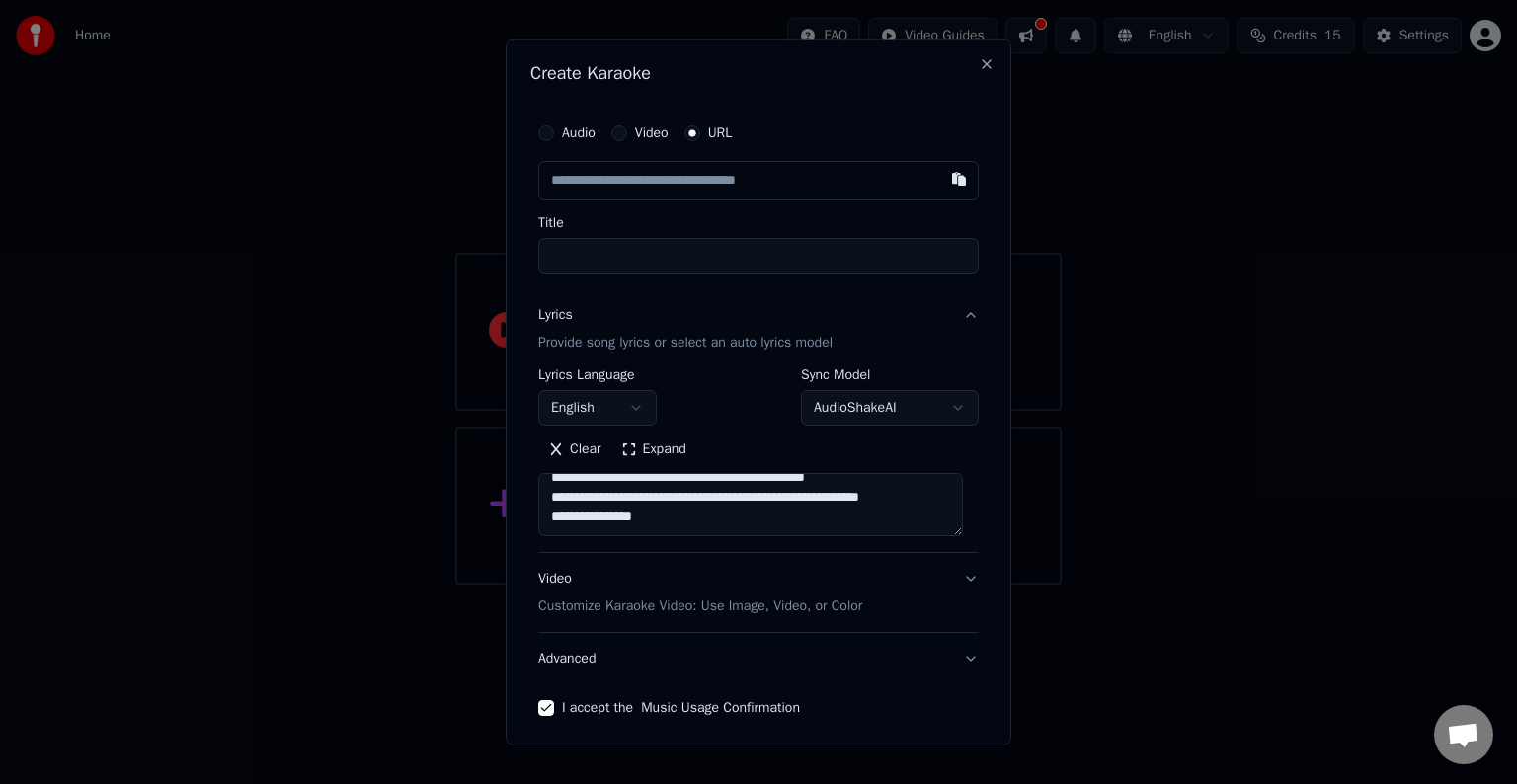 click at bounding box center (758, 181) 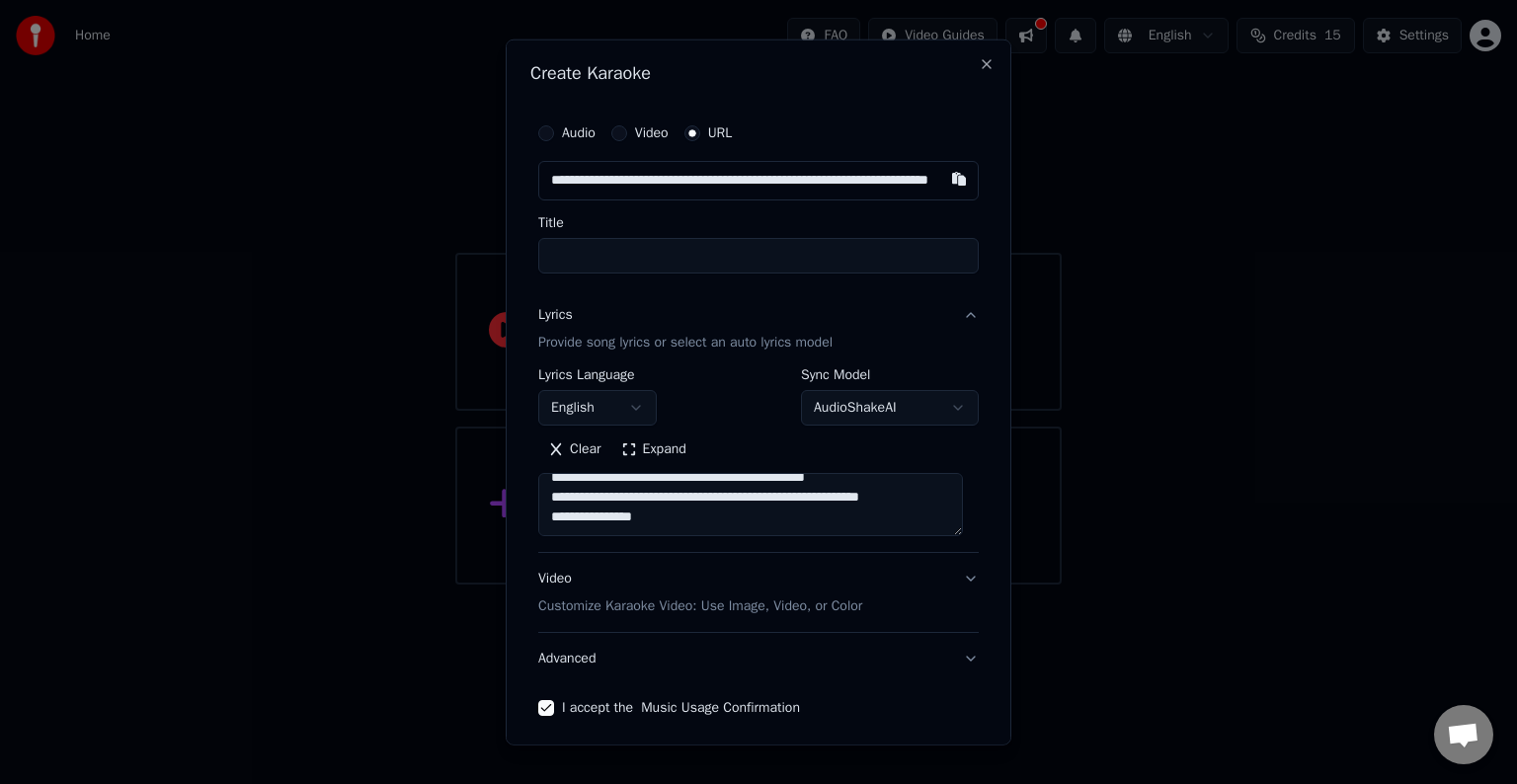 scroll, scrollTop: 0, scrollLeft: 144, axis: horizontal 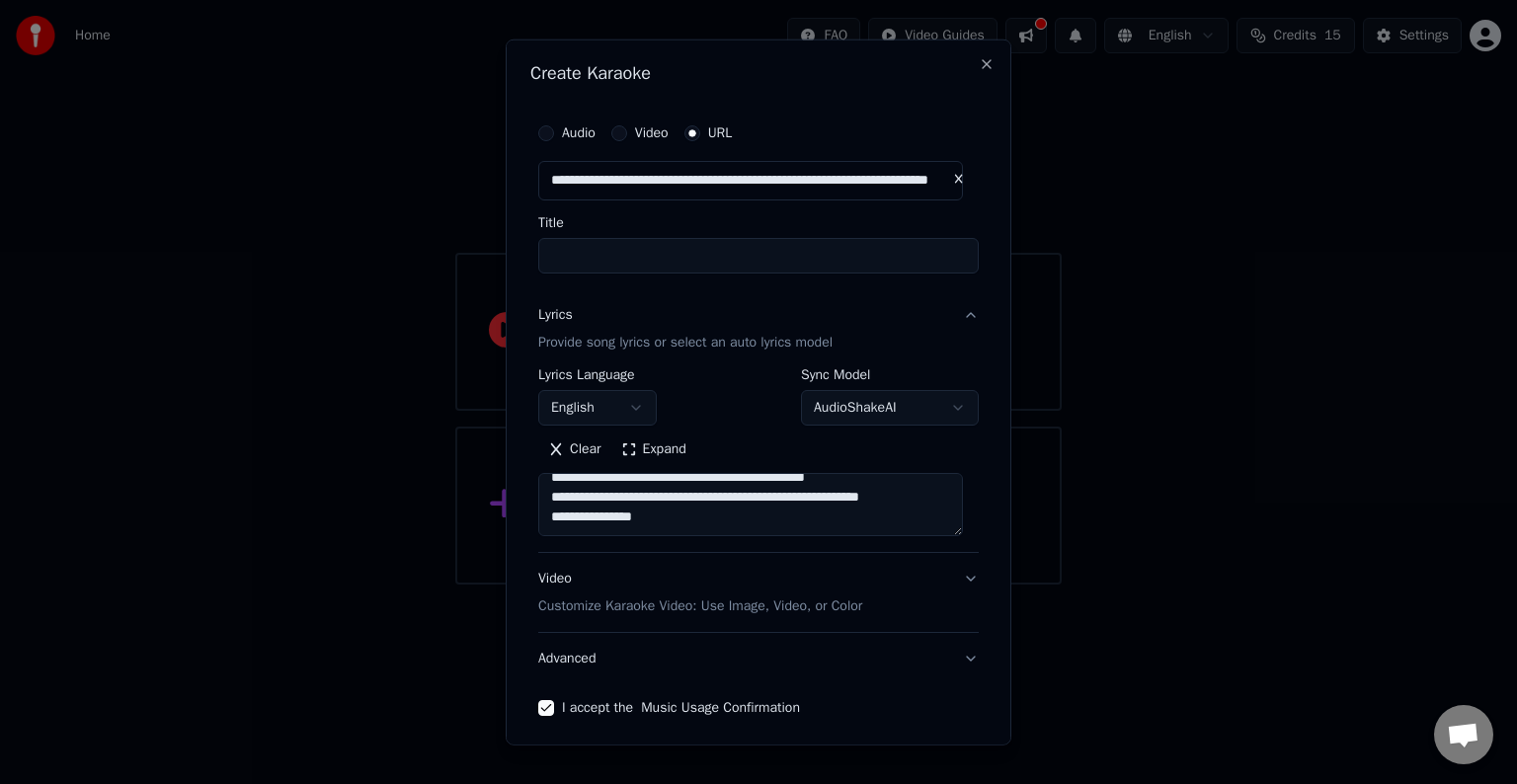 type on "**********" 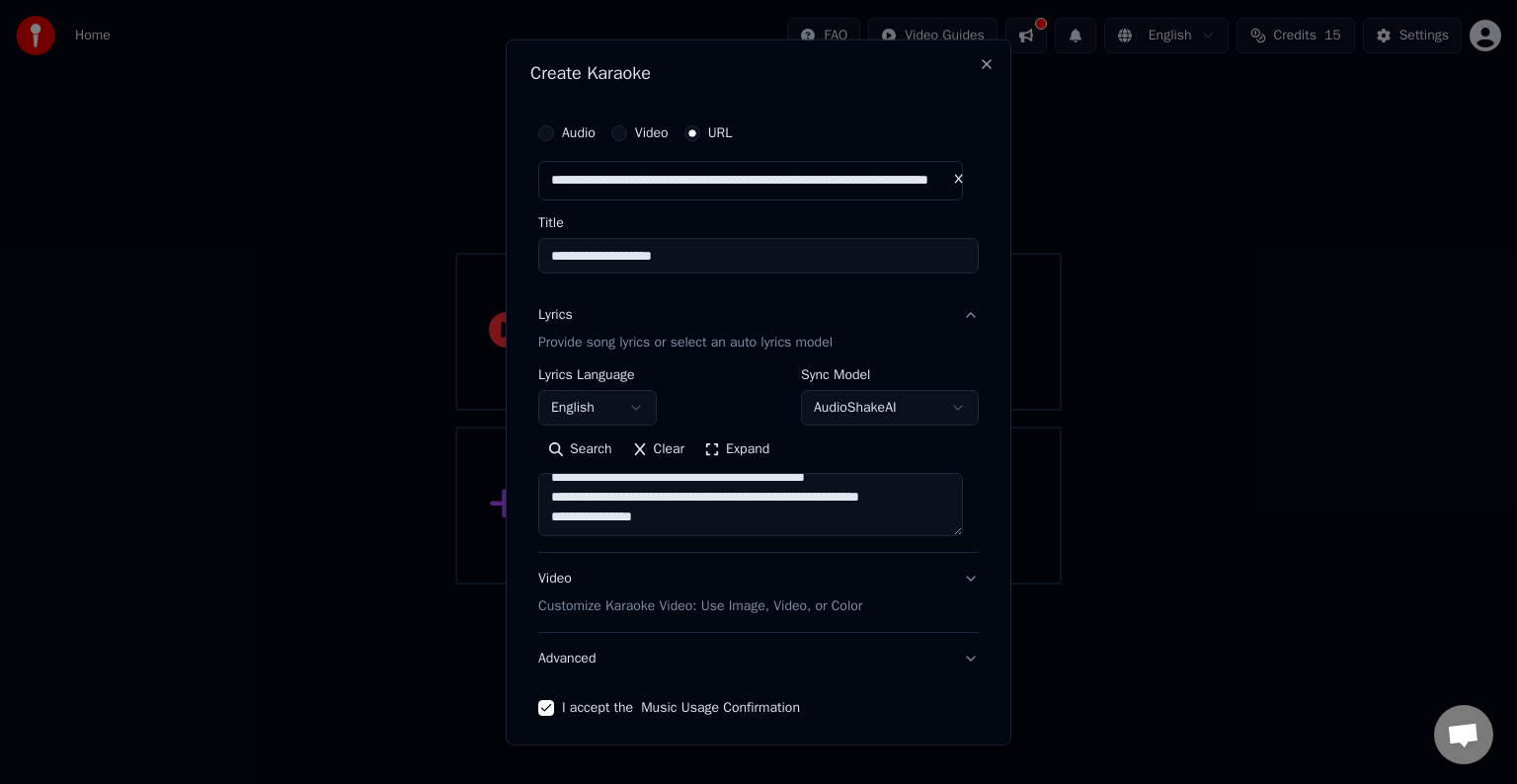 type on "**********" 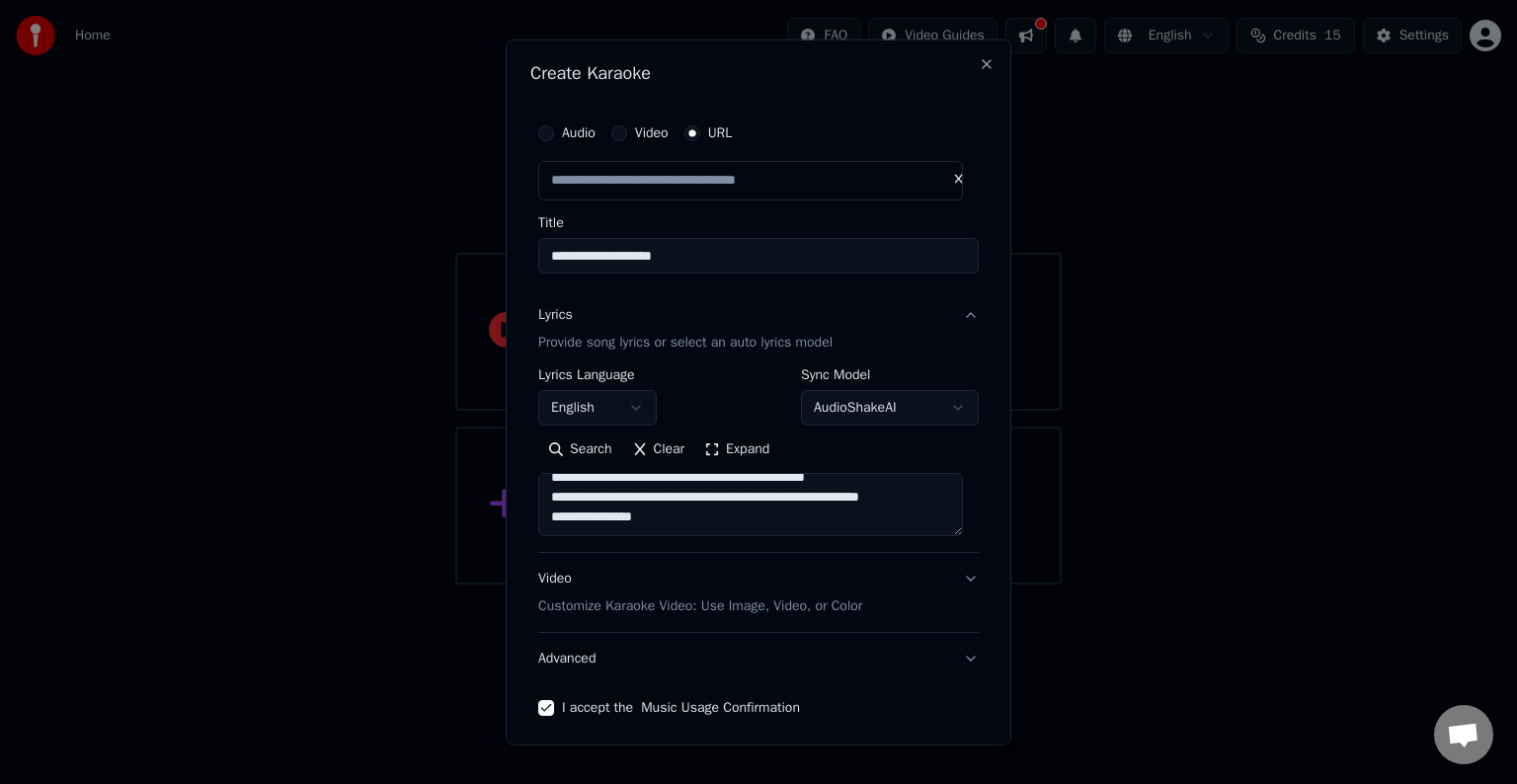 scroll, scrollTop: 0, scrollLeft: 0, axis: both 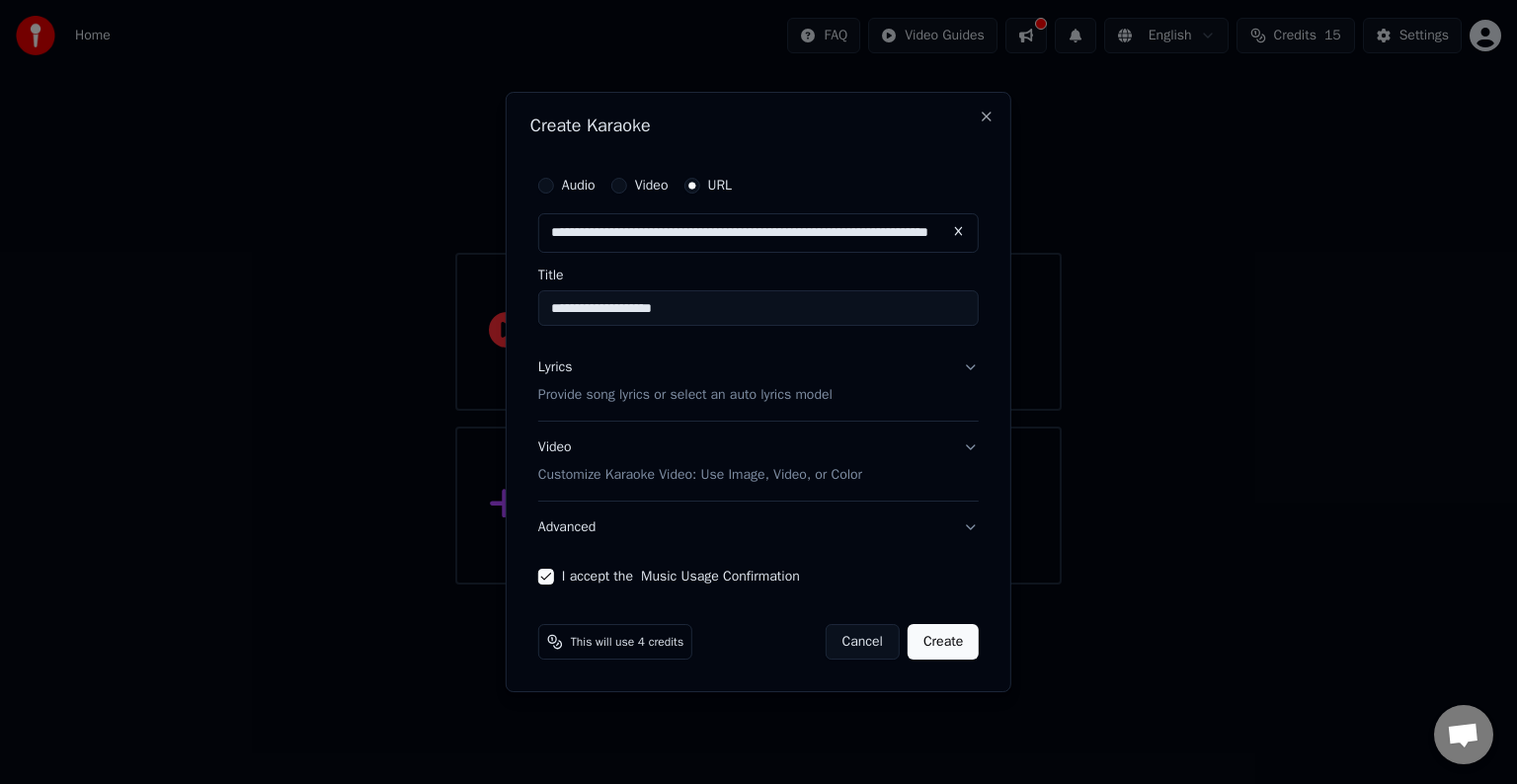 click on "Provide song lyrics or select an auto lyrics model" at bounding box center (685, 395) 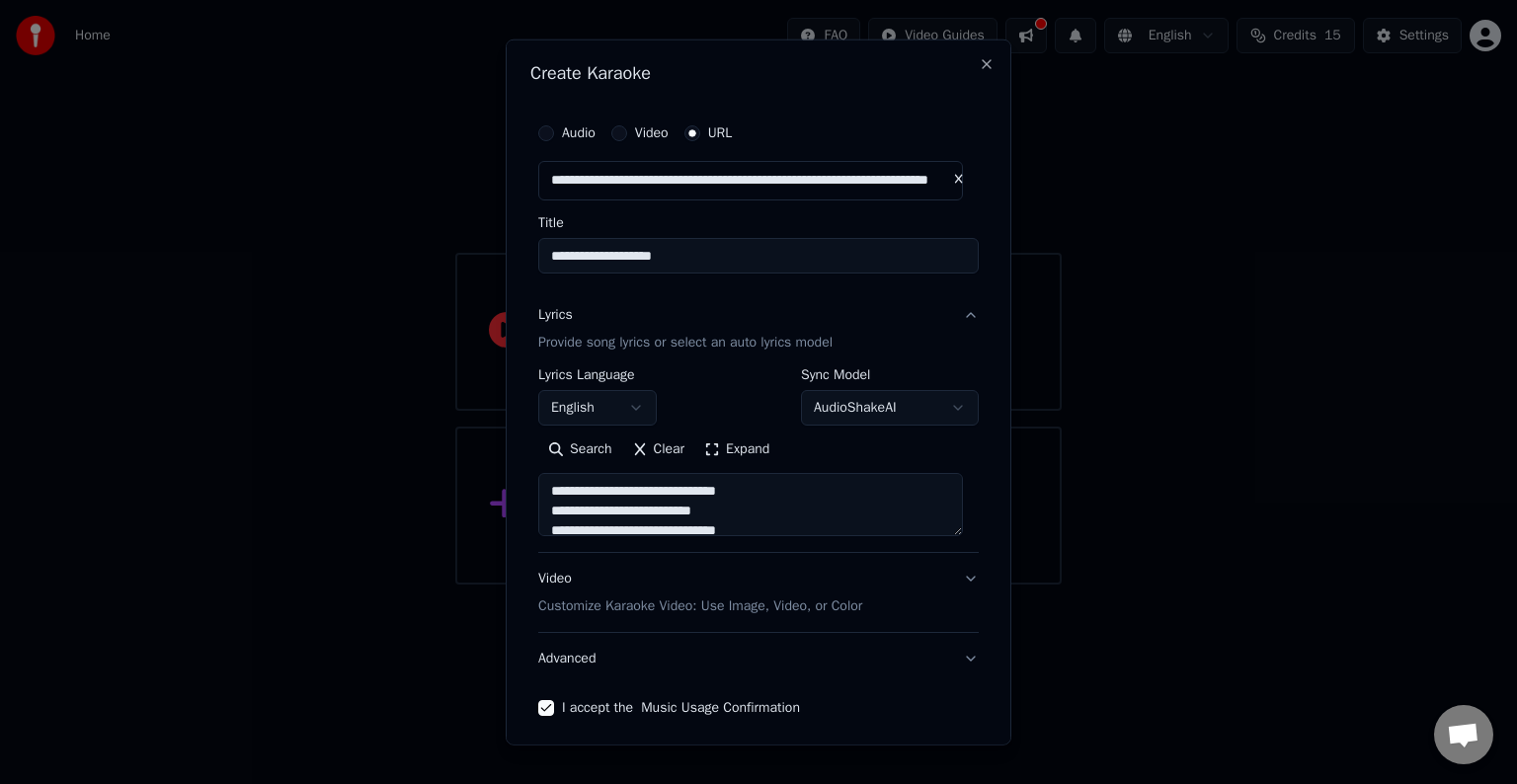 scroll, scrollTop: 77, scrollLeft: 0, axis: vertical 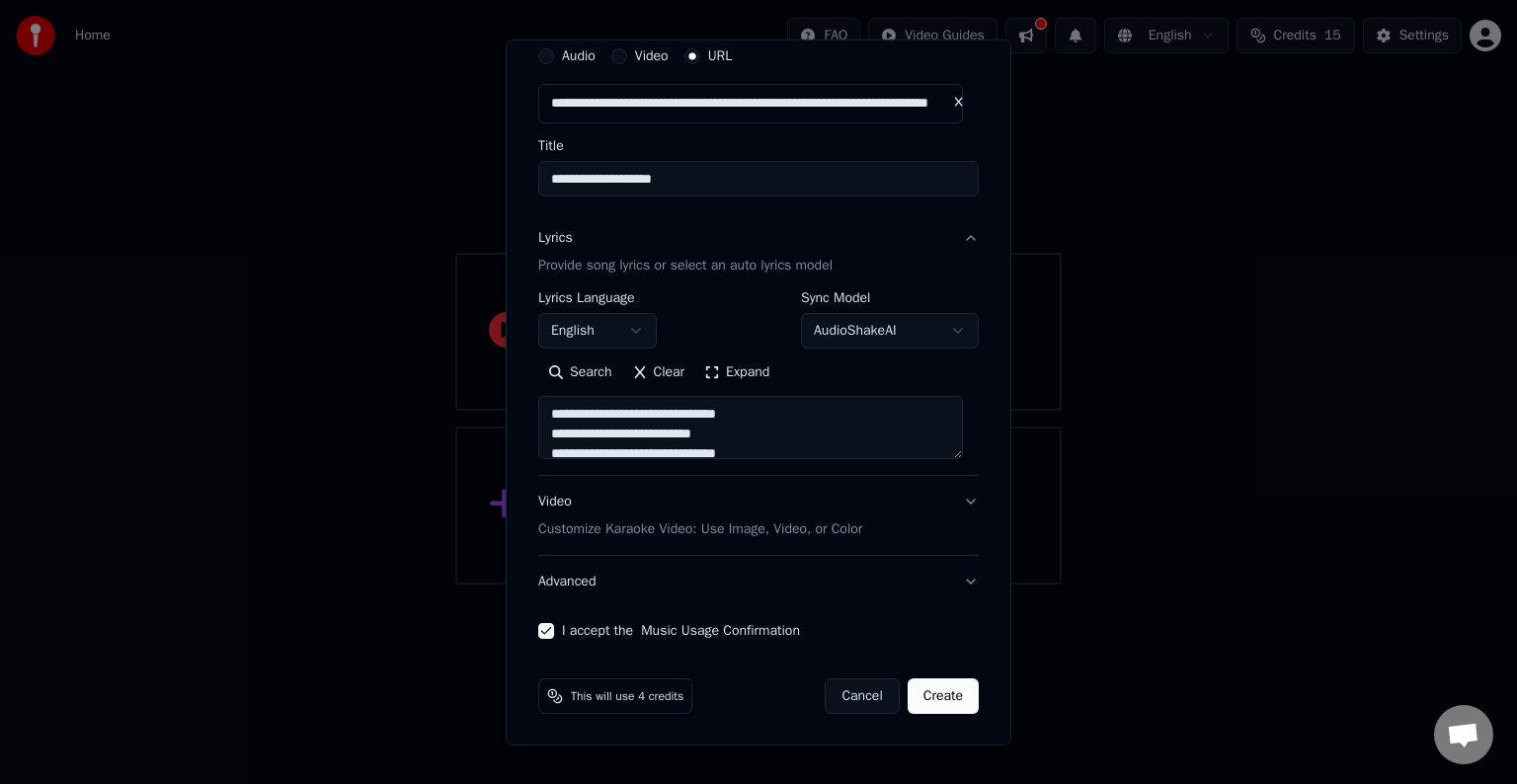 click on "Create" at bounding box center [943, 696] 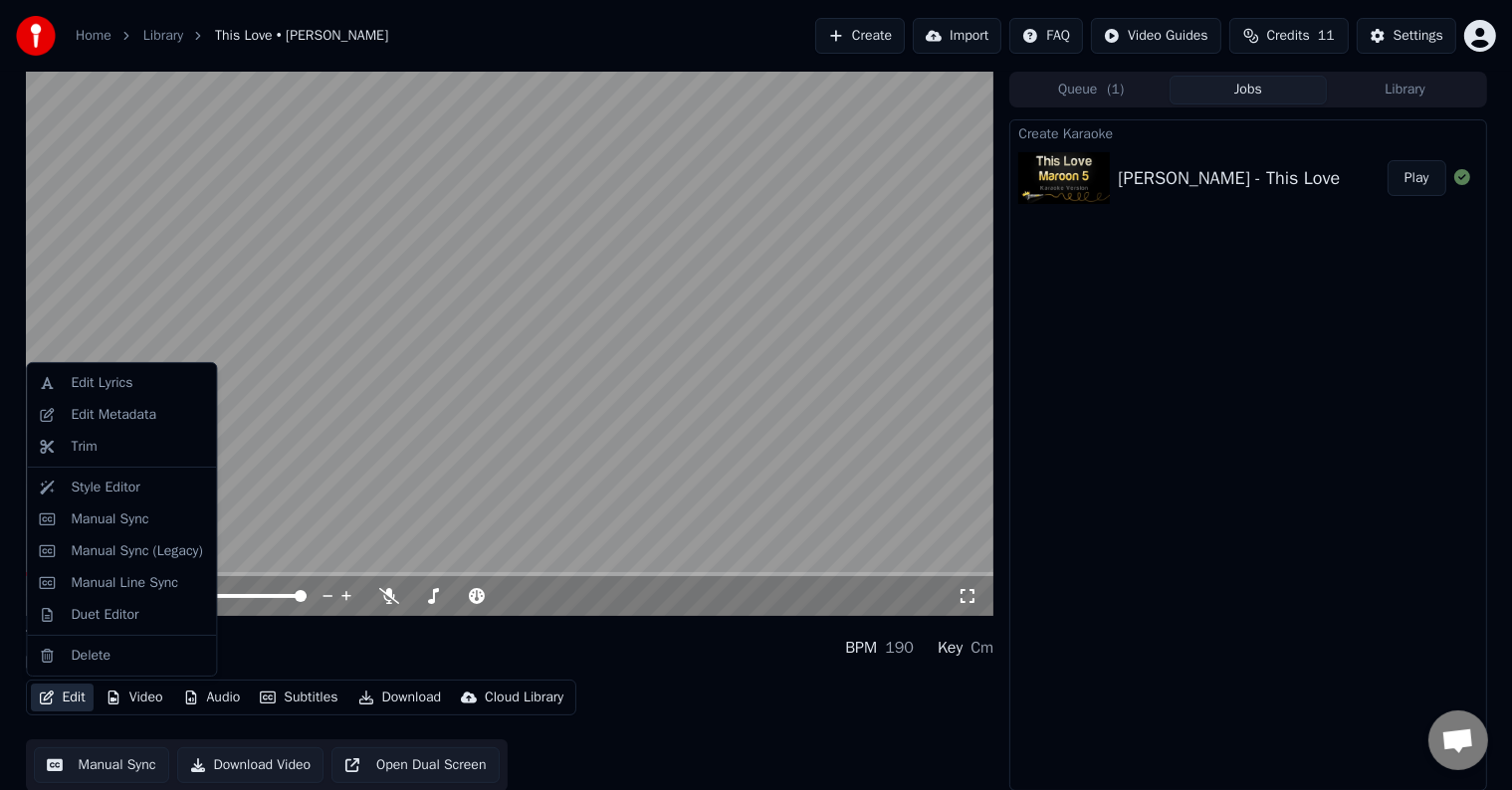 click 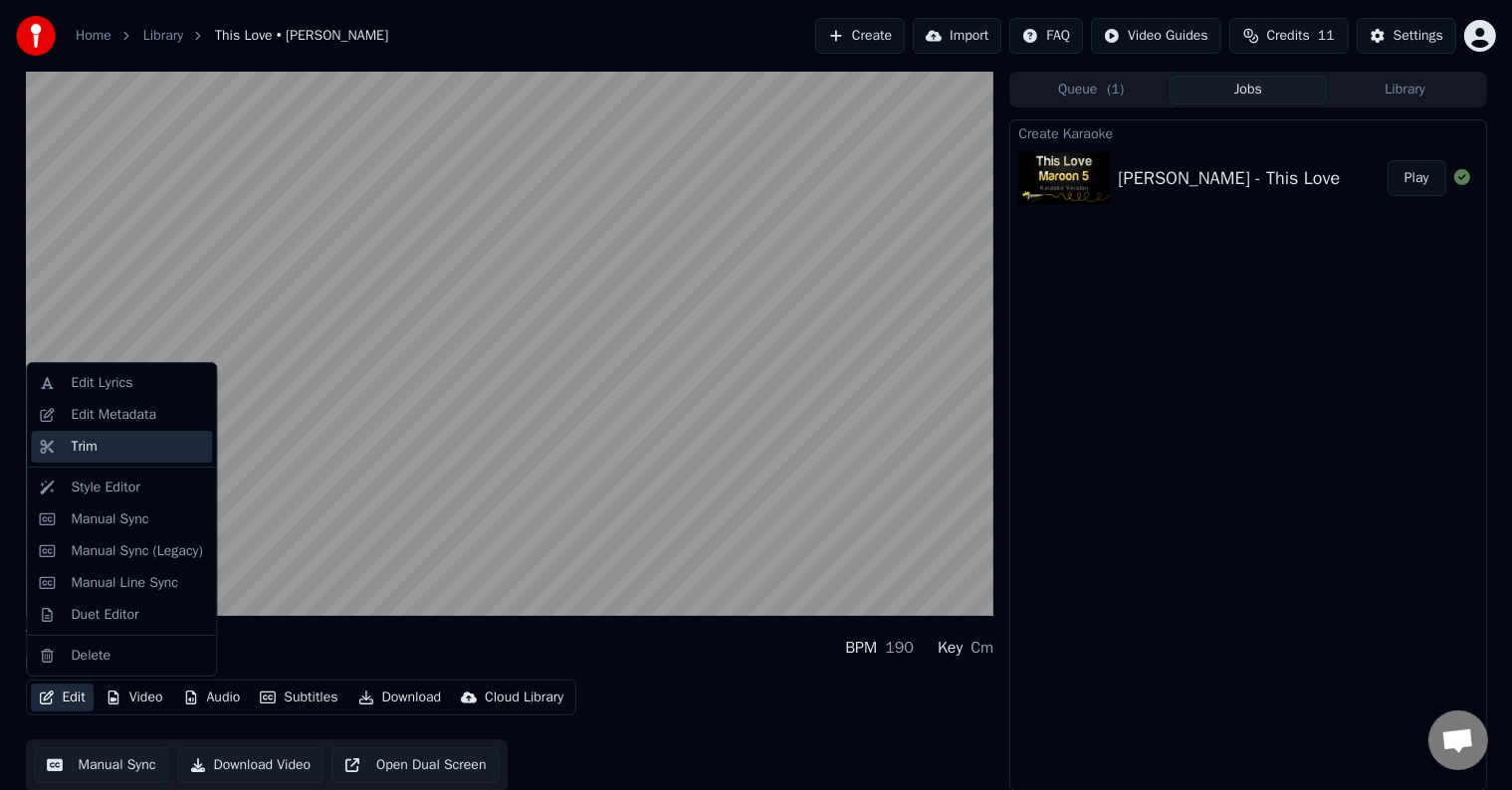 click on "Trim" at bounding box center [121, 447] 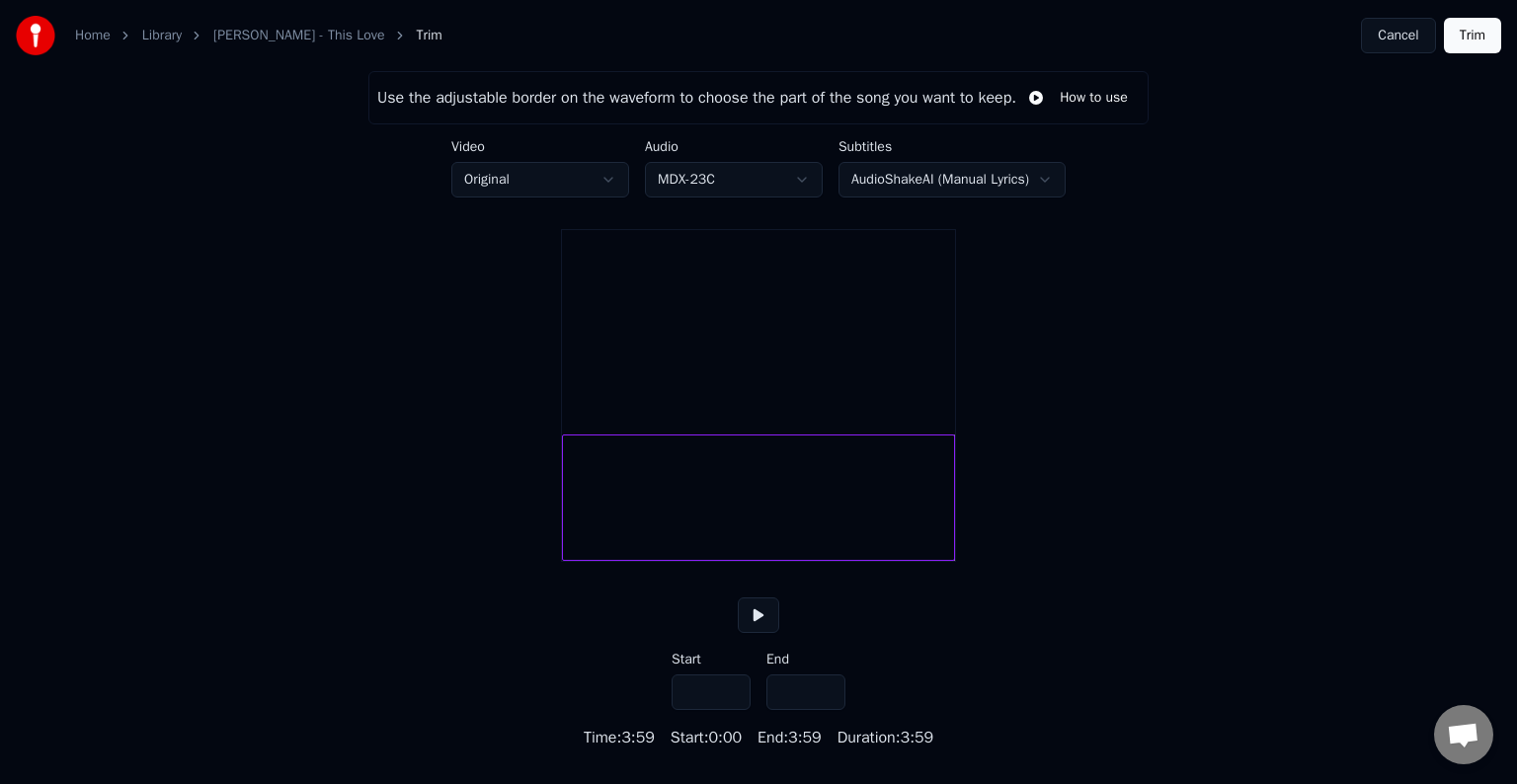 click at bounding box center [758, 615] 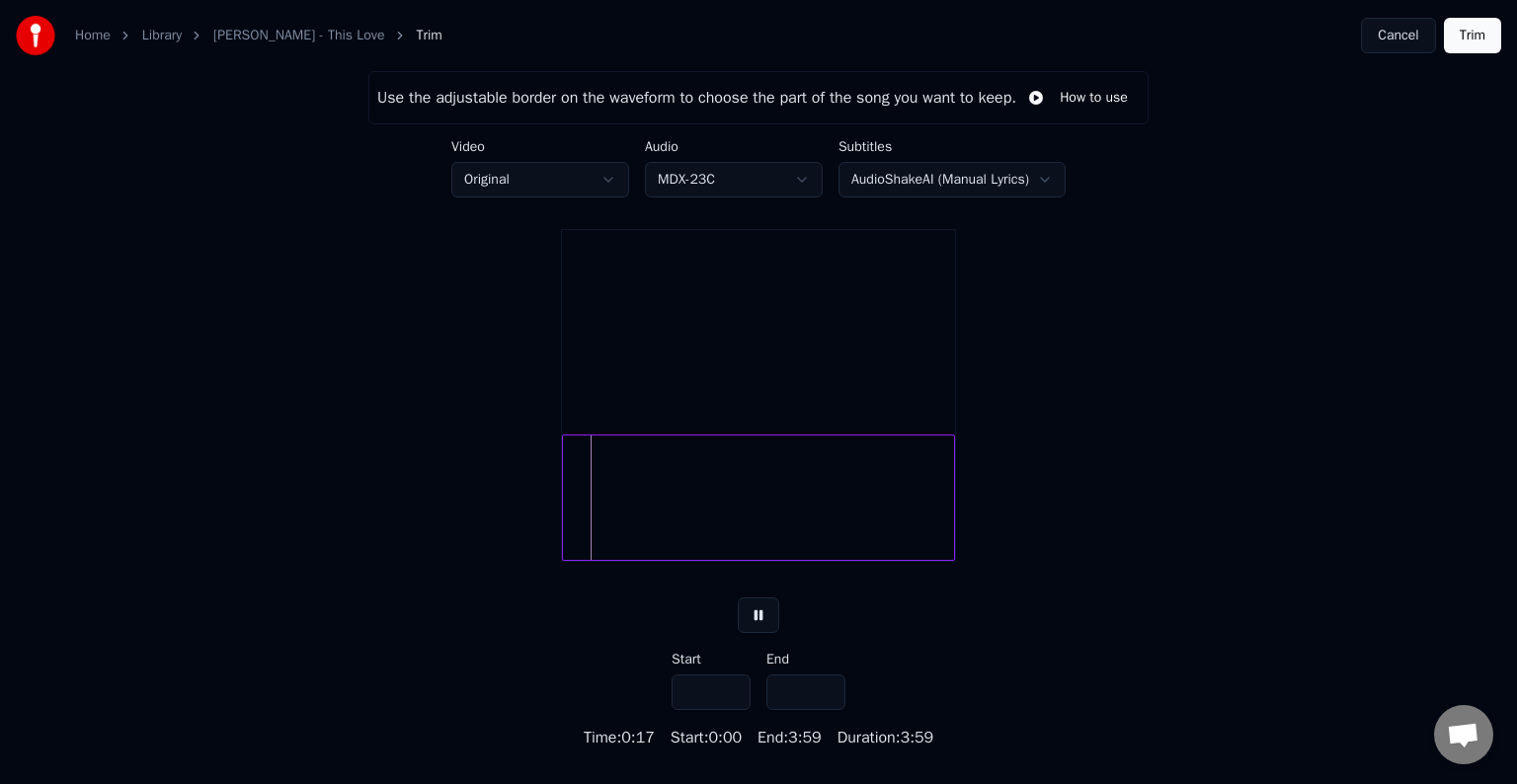 click on "Use the adjustable border on the waveform to choose the part of the song you want to keep. How to use Video Original Audio MDX-23C Subtitles AudioShakeAI (Manual Lyrics) Start *** End ***** Time :  0:17 Start :  0:00 End :  3:59 Duration :  3:59" at bounding box center [758, 410] 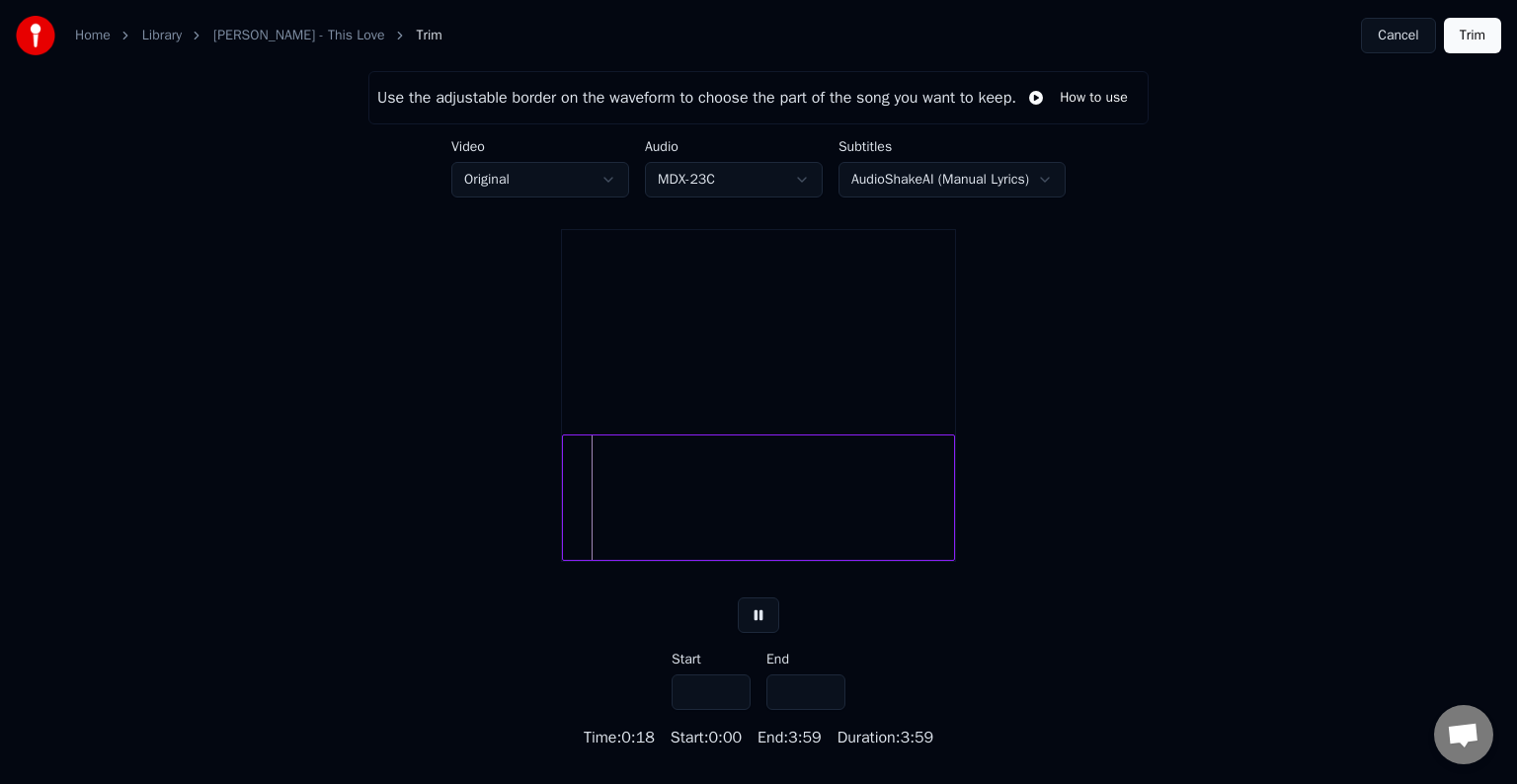 click at bounding box center (758, 498) 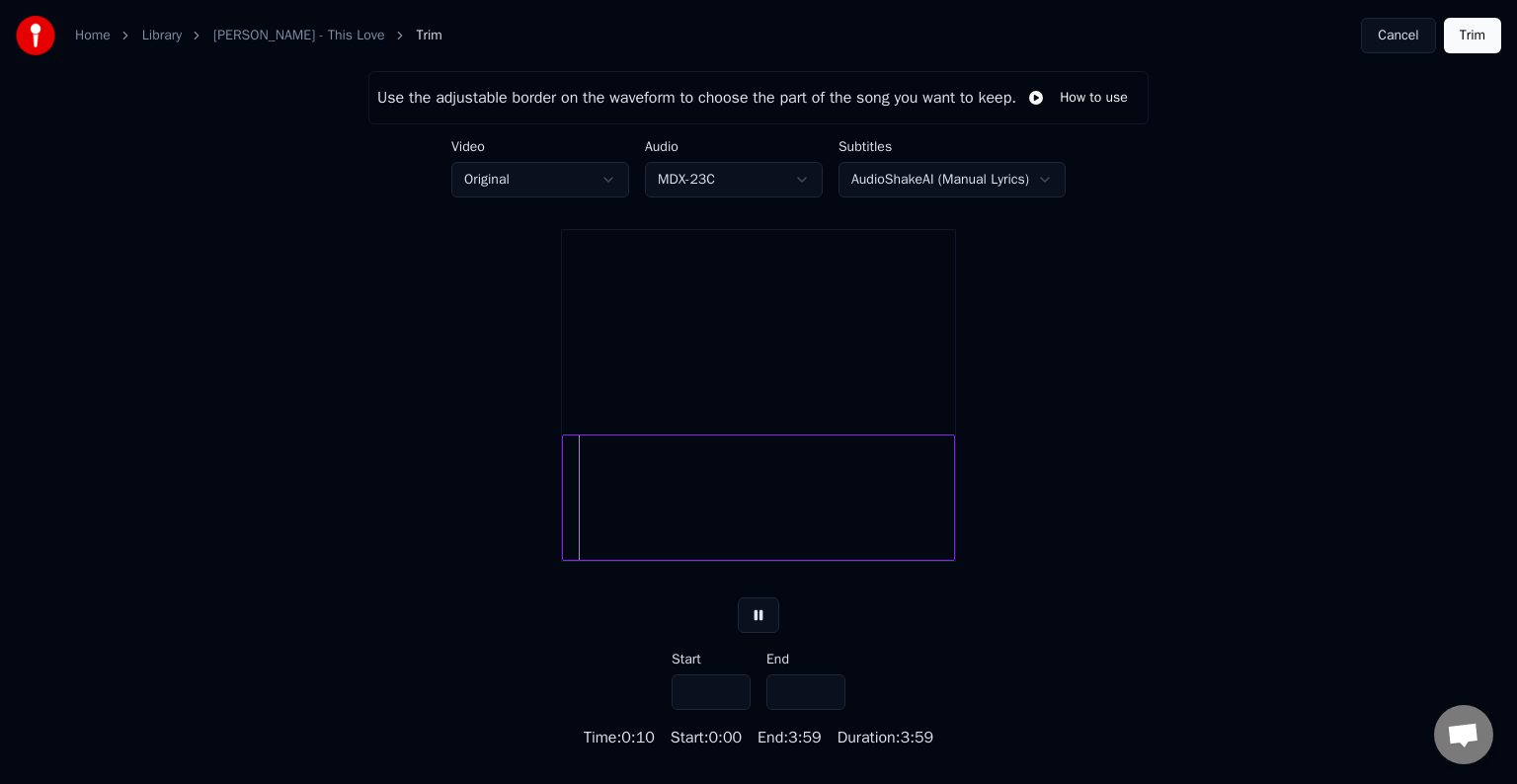 click at bounding box center [758, 615] 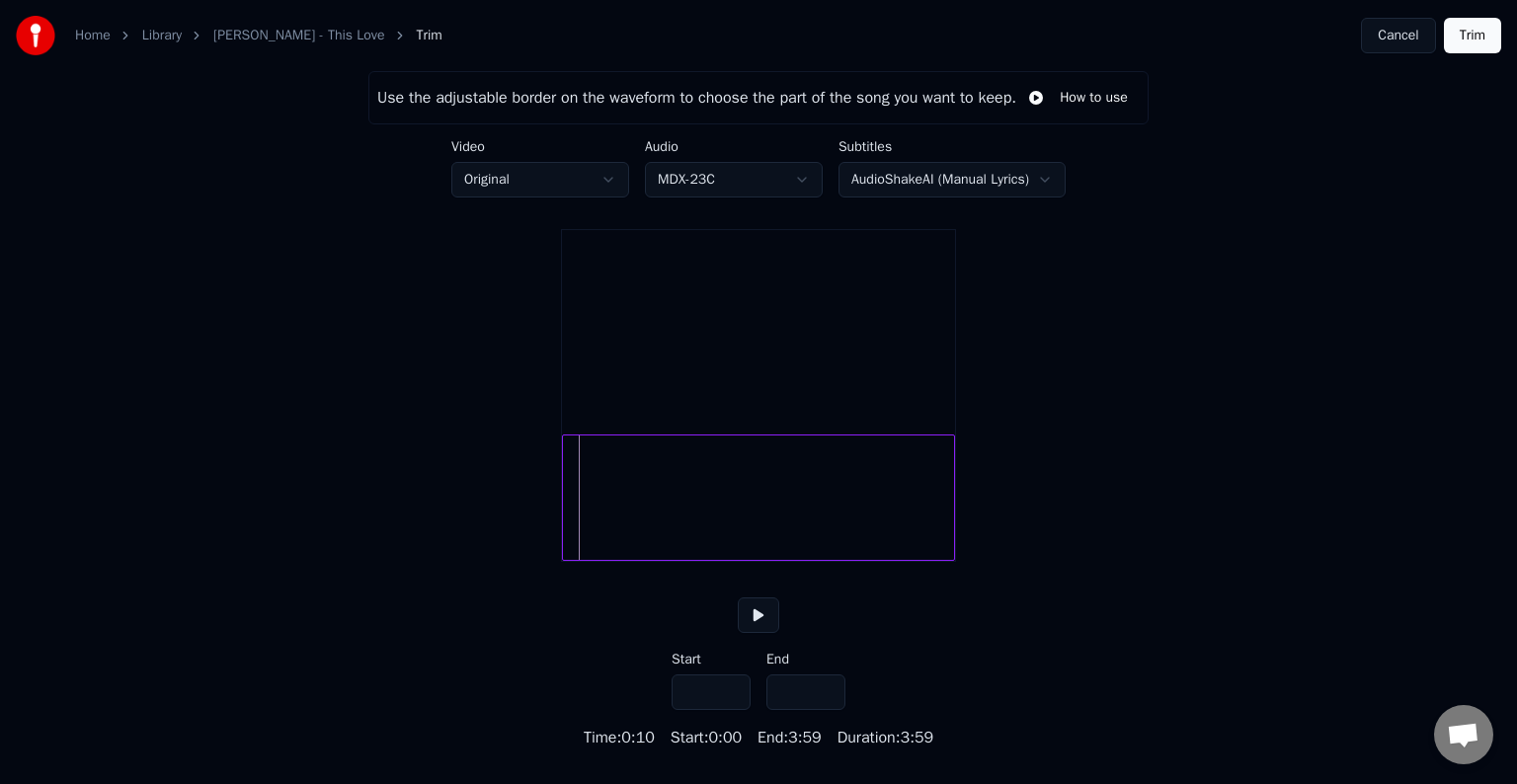 click on "*****" at bounding box center (806, 692) 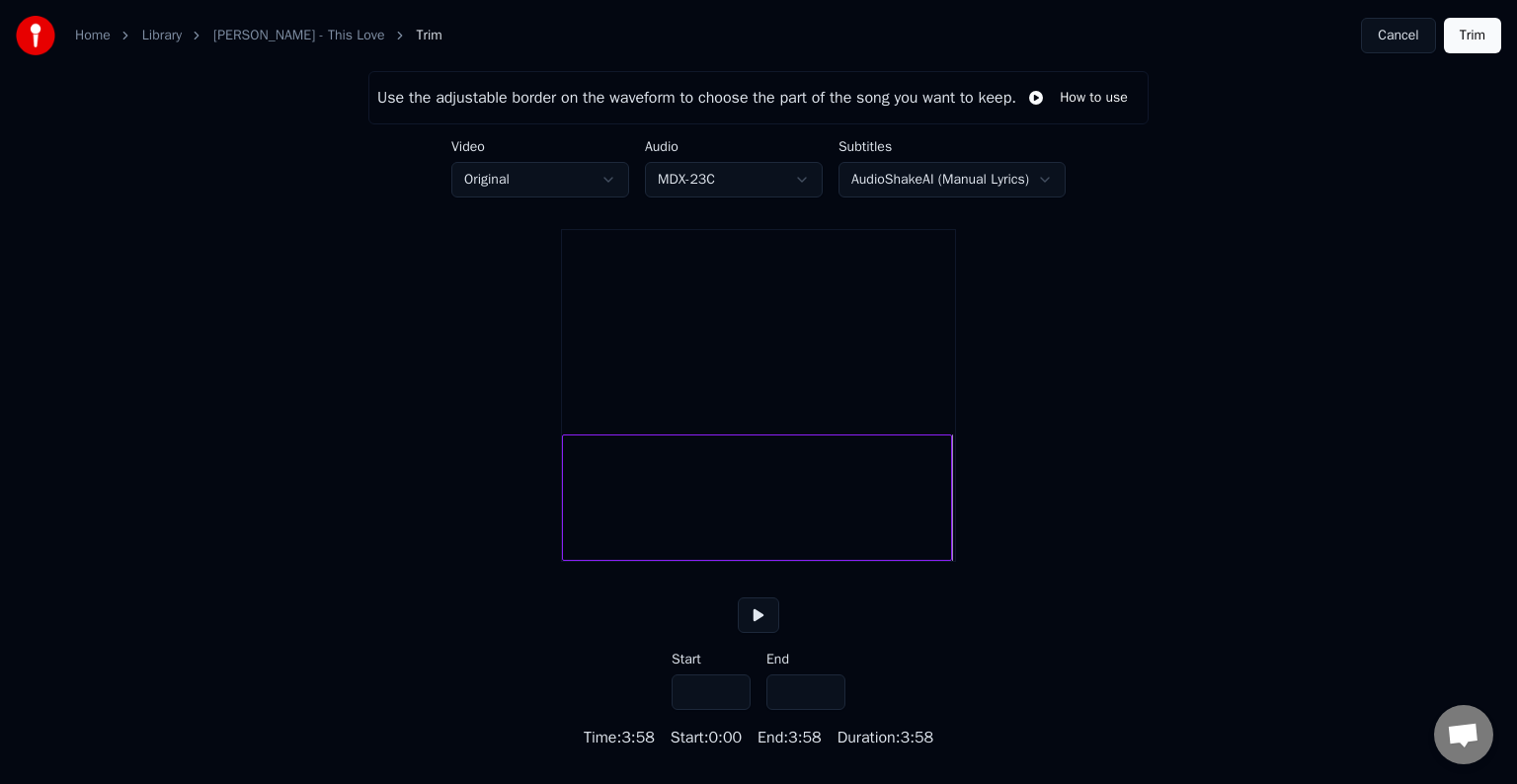 click on "*****" at bounding box center (806, 692) 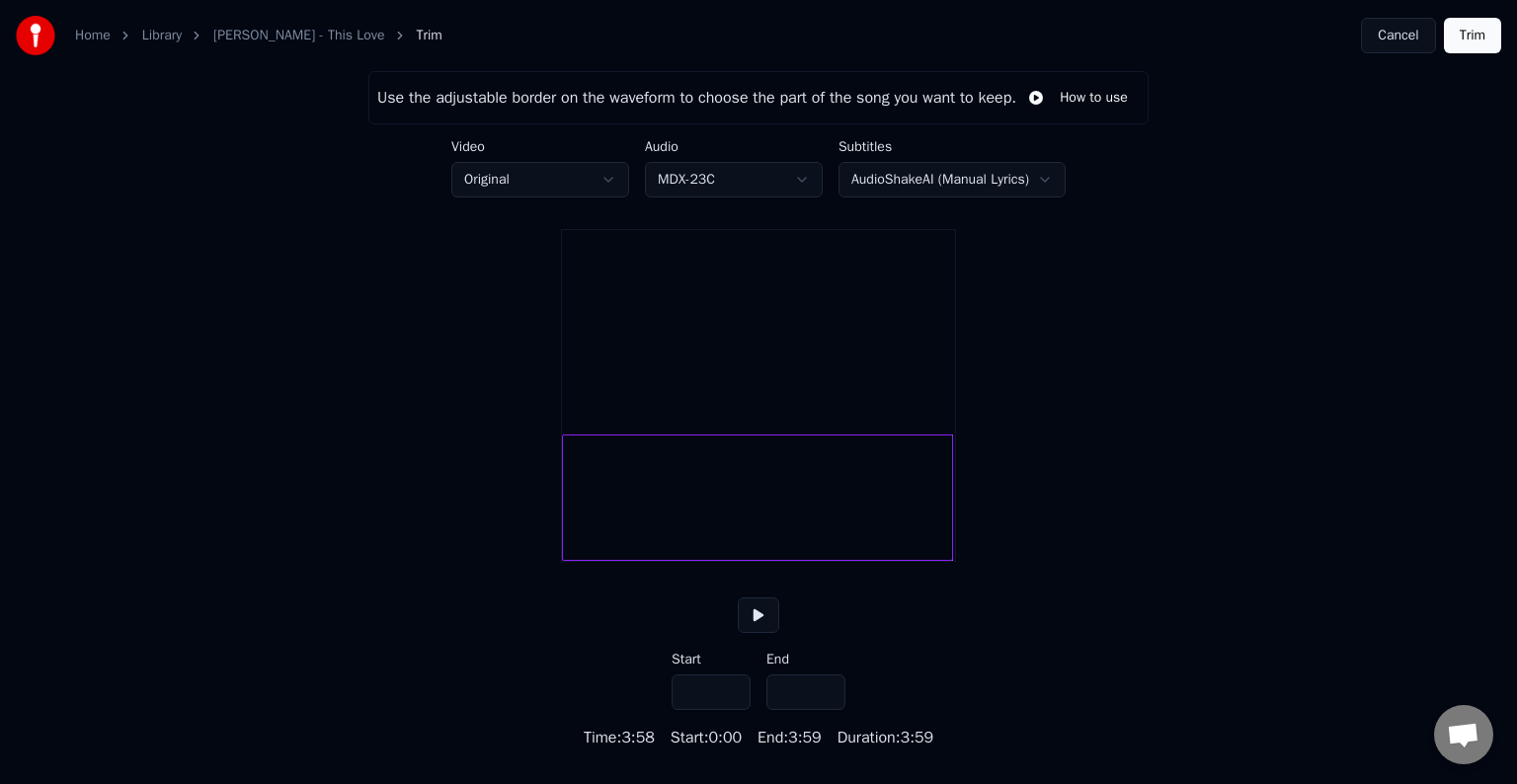 click on "*****" at bounding box center [806, 692] 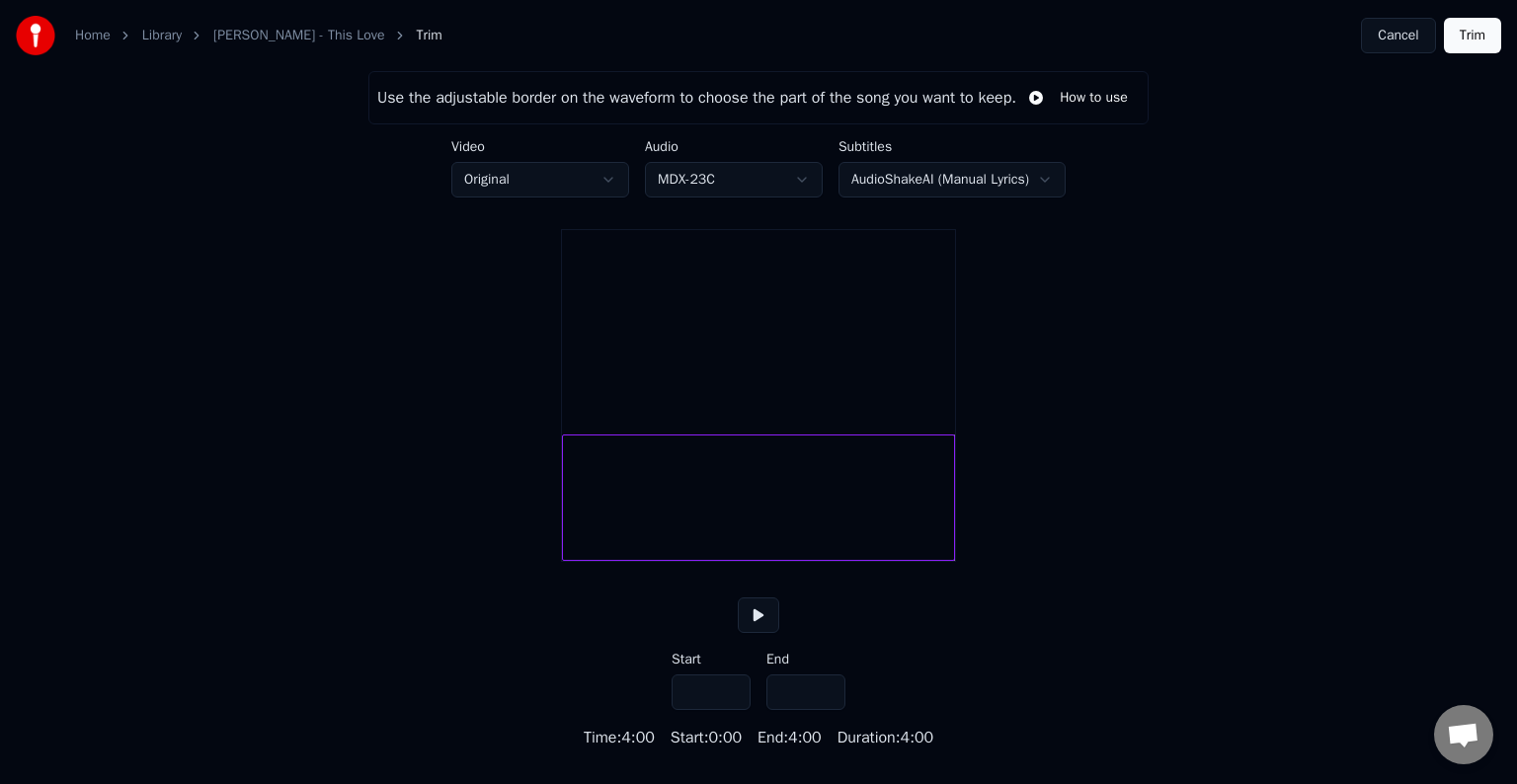 click on "*****" at bounding box center [806, 692] 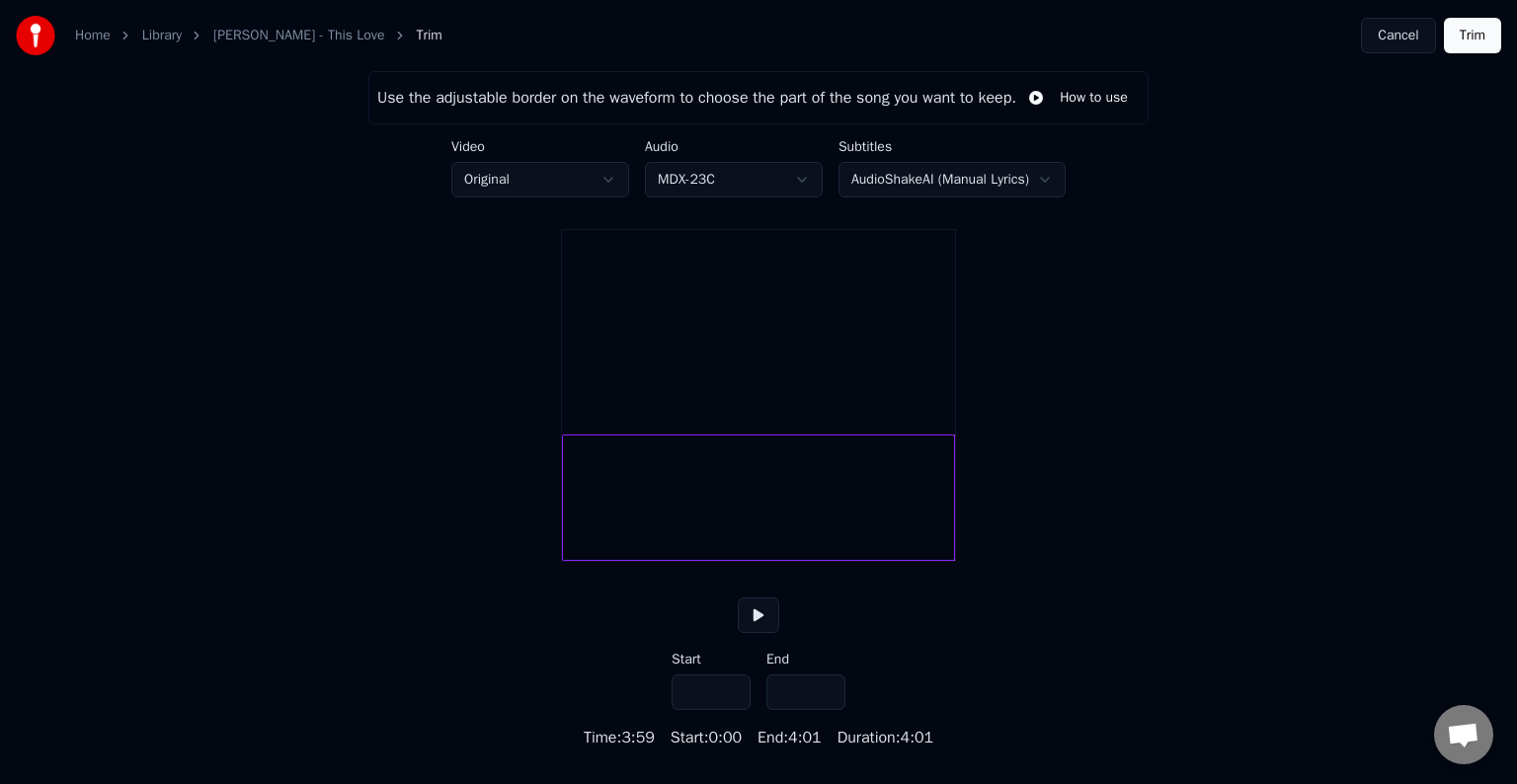 type on "*****" 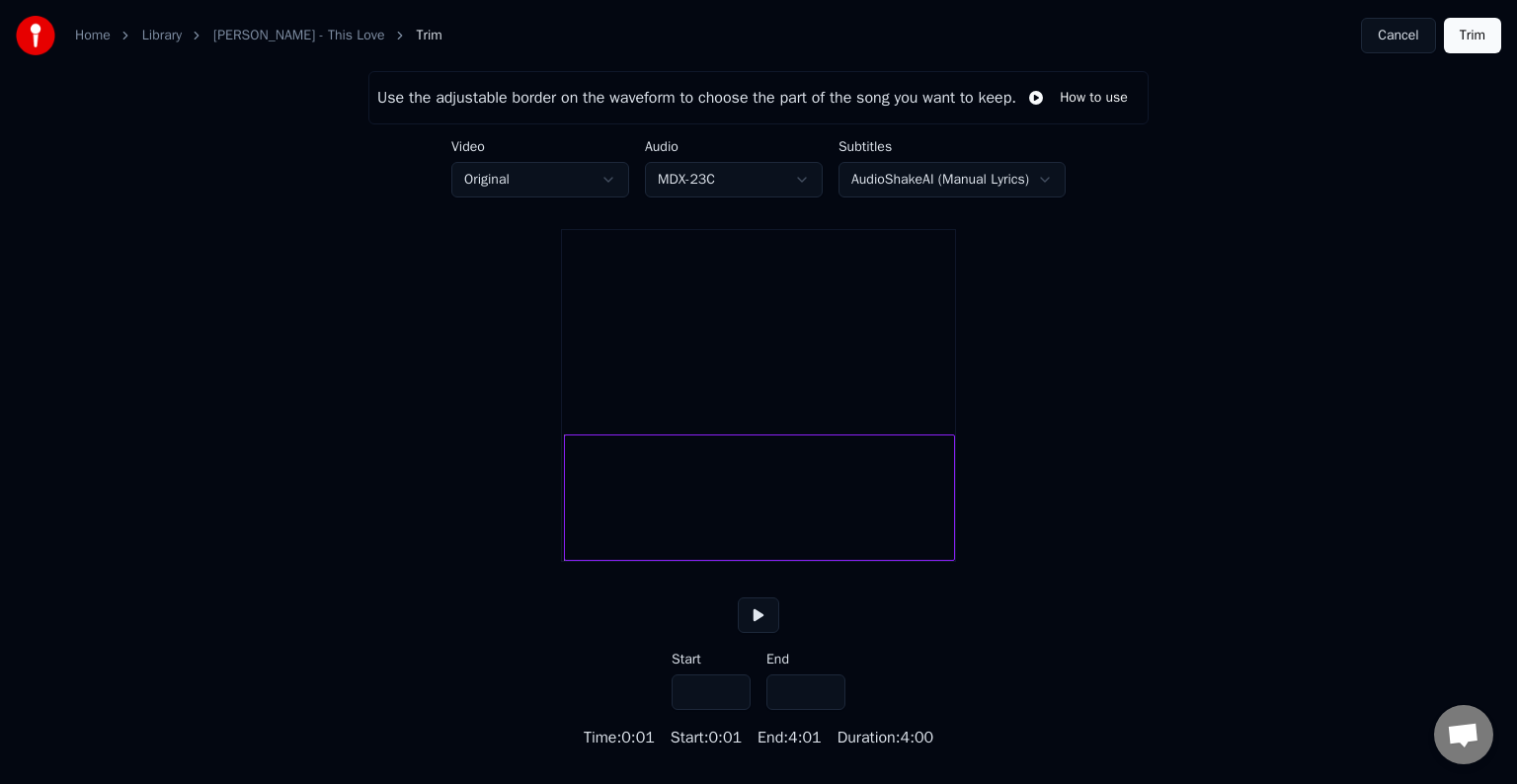 click on "***" at bounding box center (711, 692) 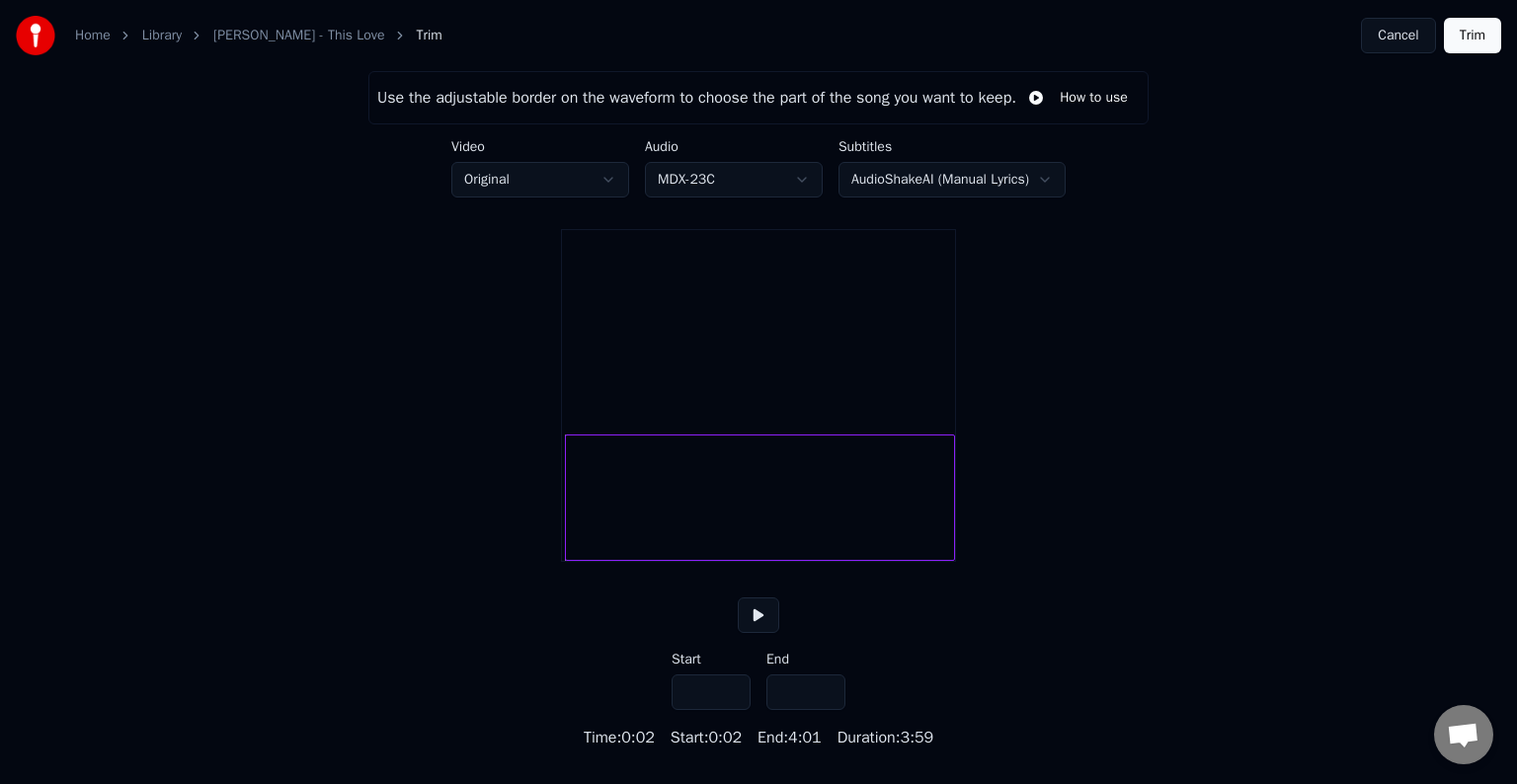 click on "***" at bounding box center [711, 692] 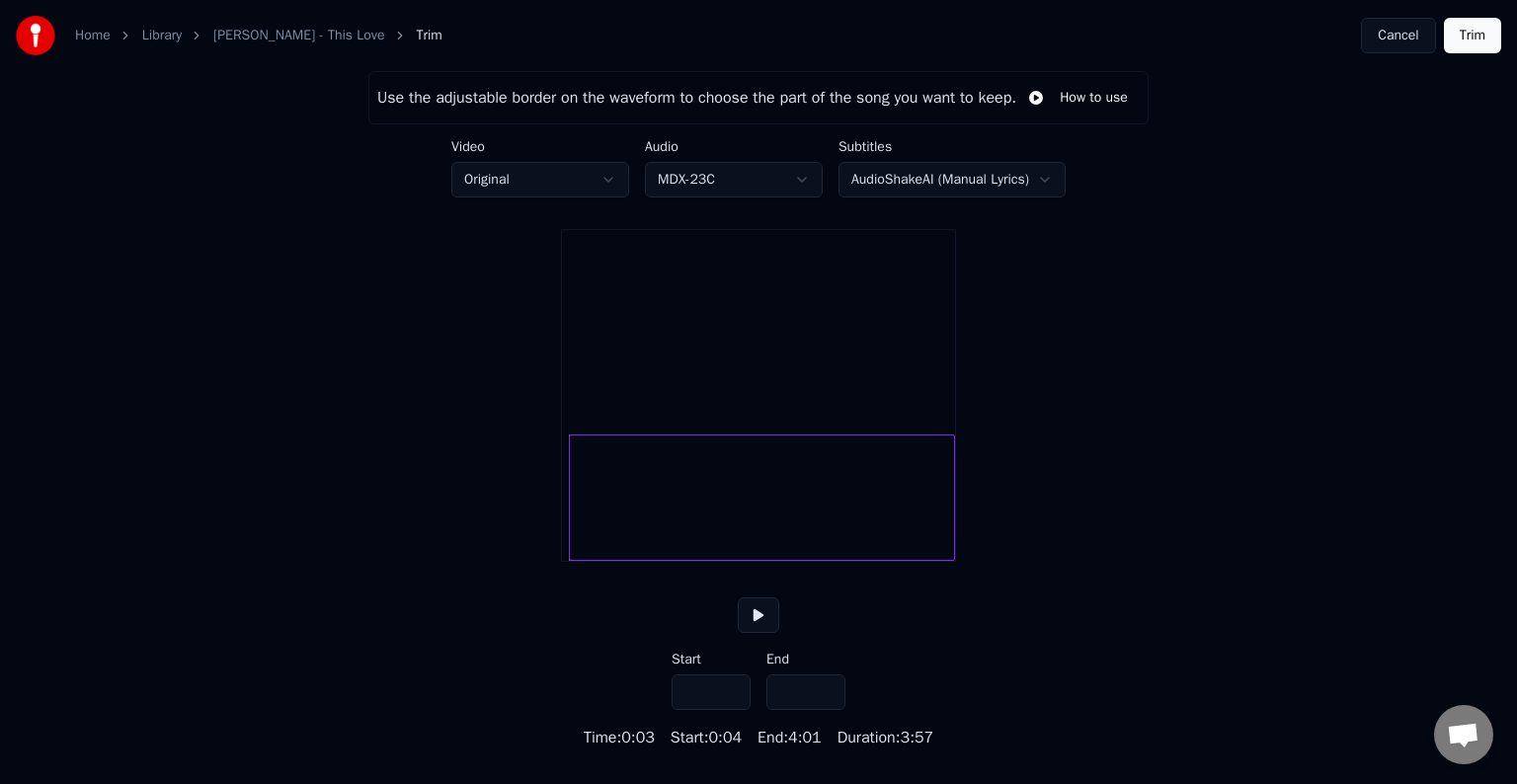 click on "***" at bounding box center [711, 692] 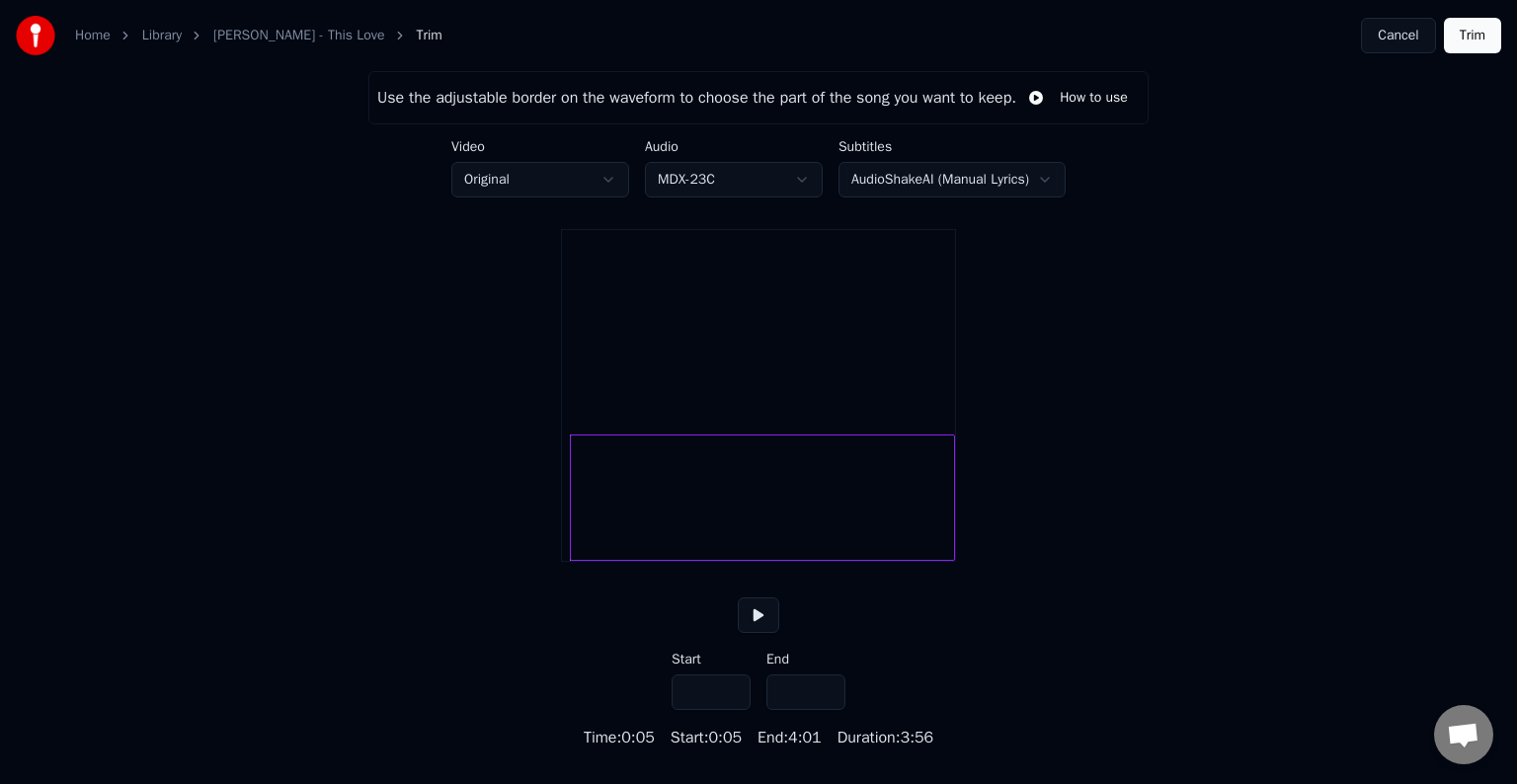 click on "***" at bounding box center [711, 692] 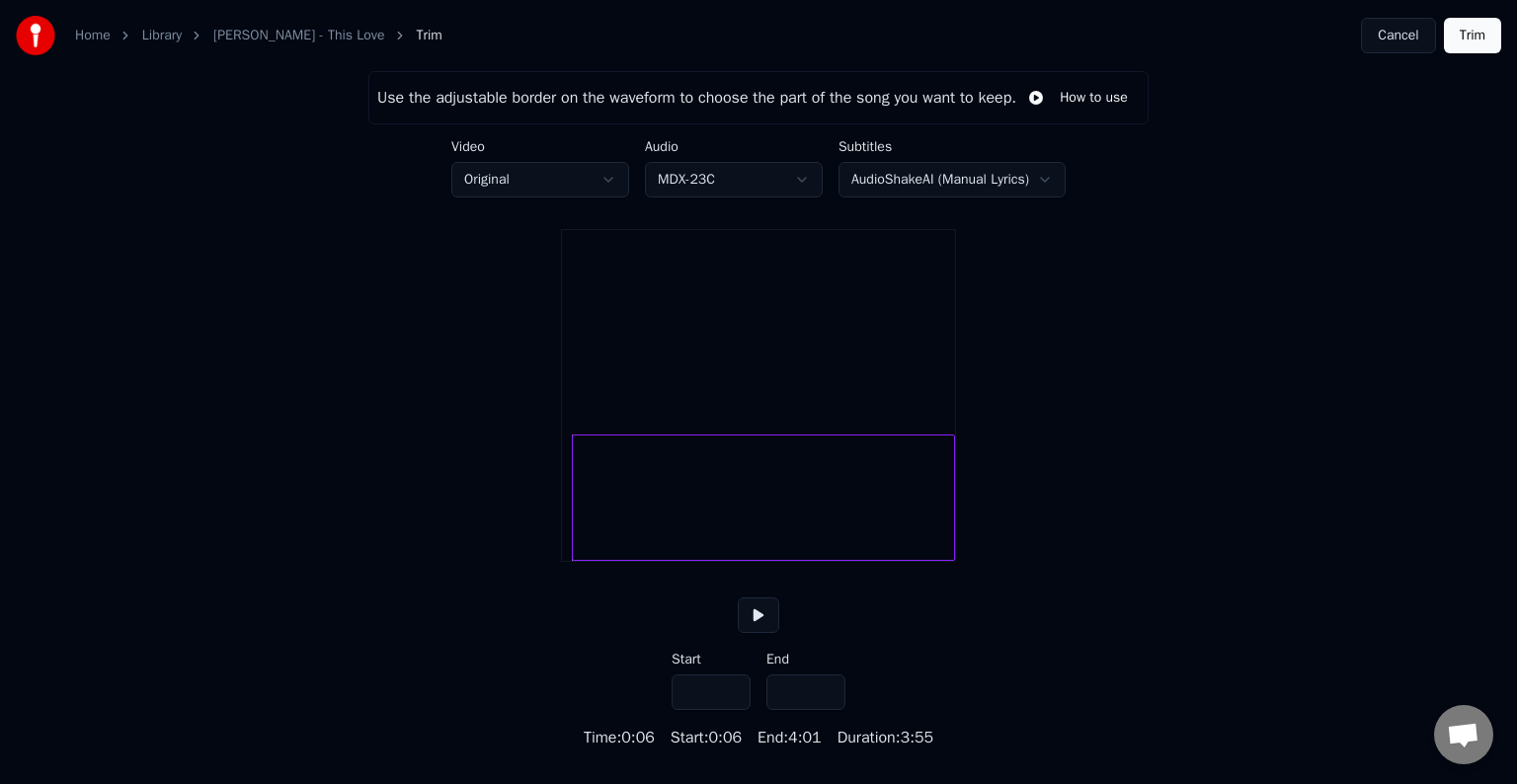 click on "***" at bounding box center (711, 692) 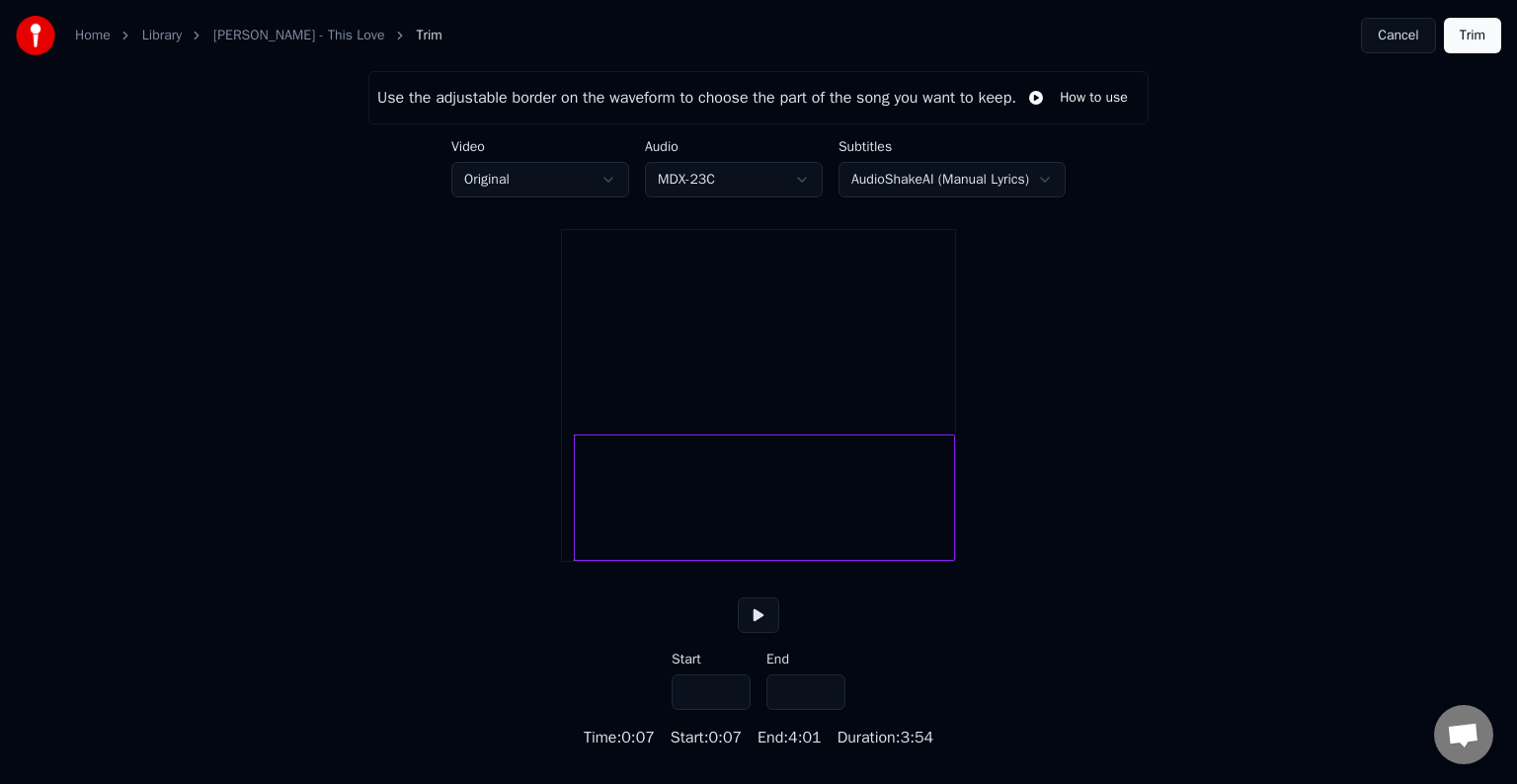 click on "***" at bounding box center (711, 692) 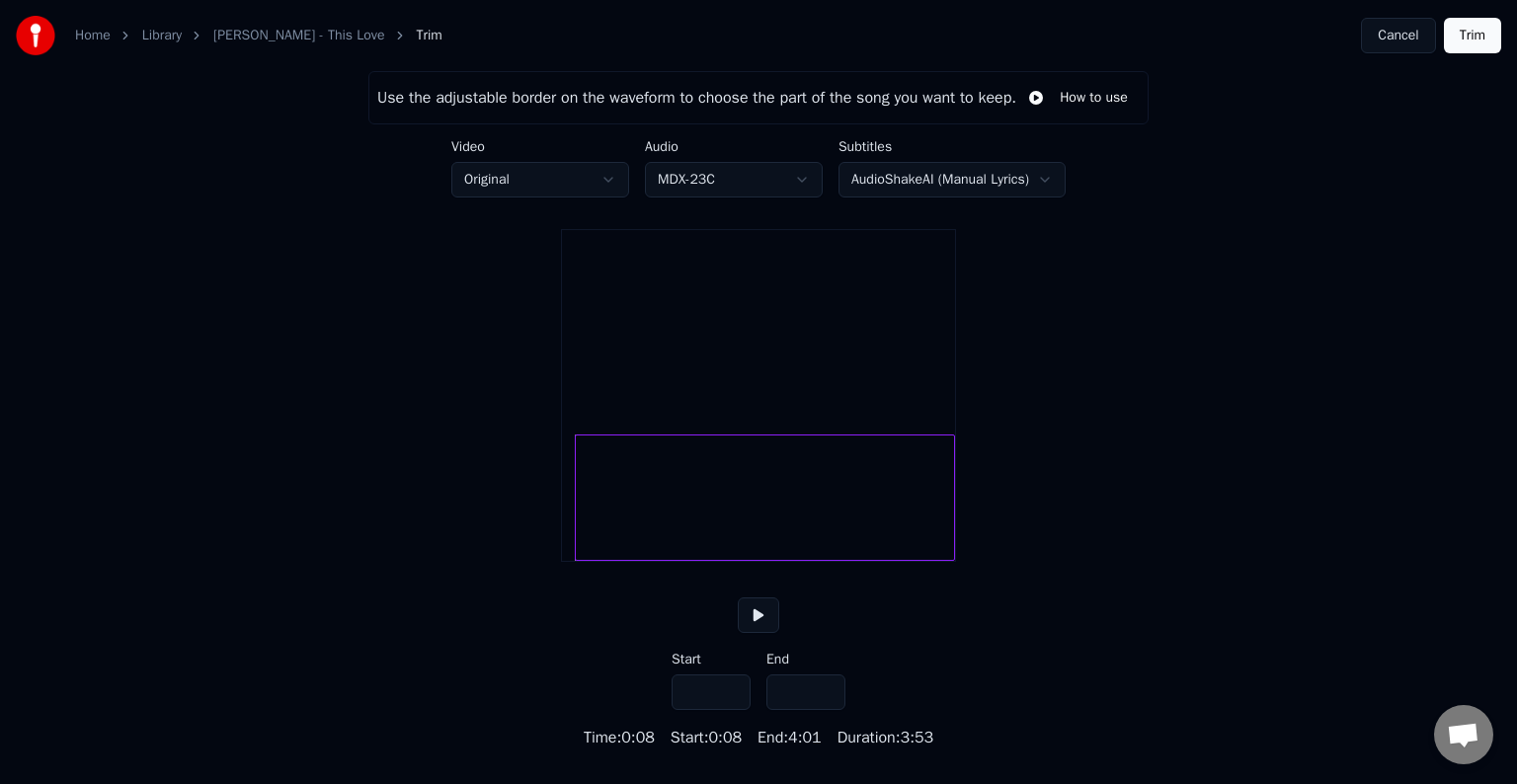 type on "***" 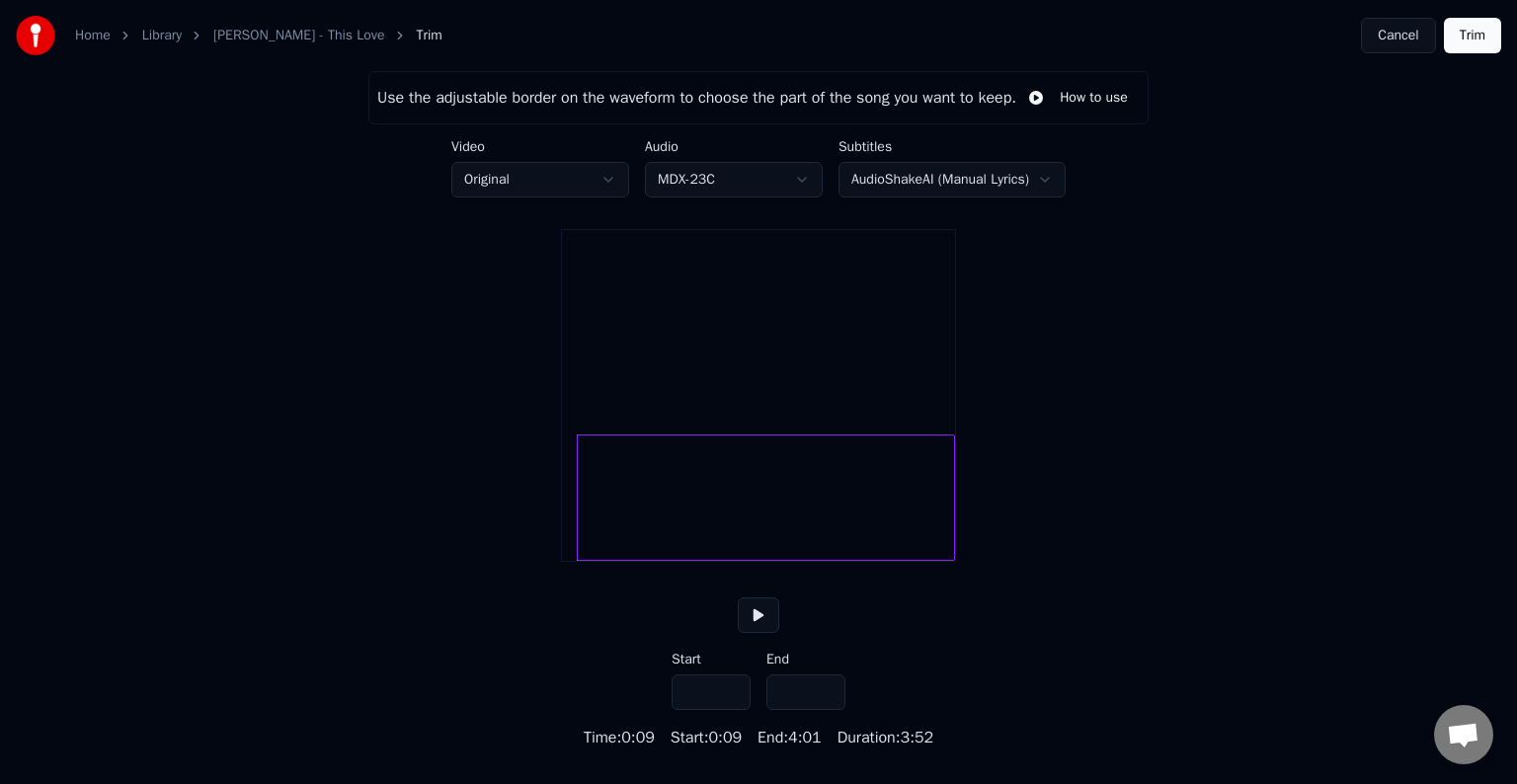 click on "Trim" at bounding box center (1473, 36) 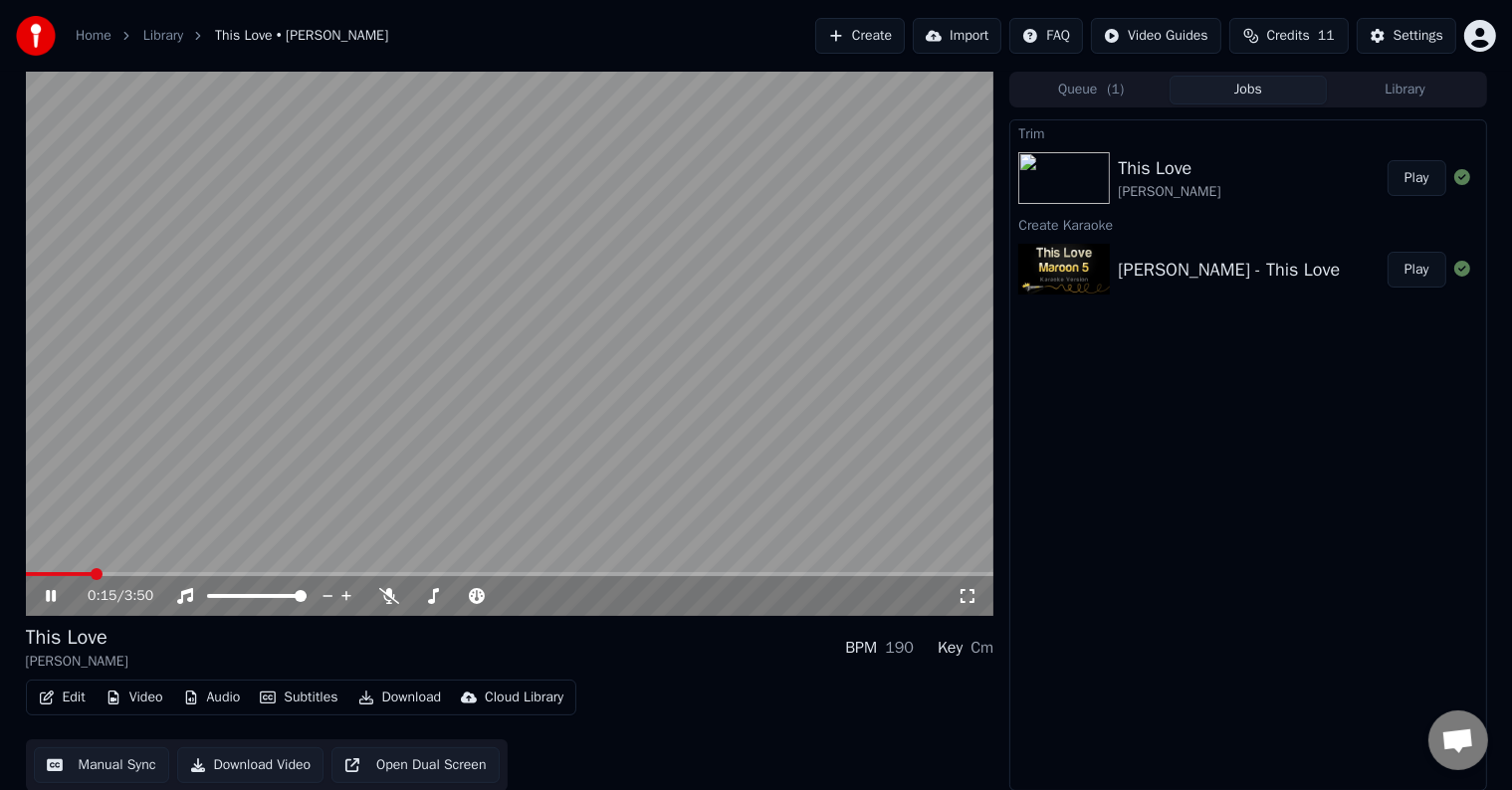 click on "Download" at bounding box center [400, 697] 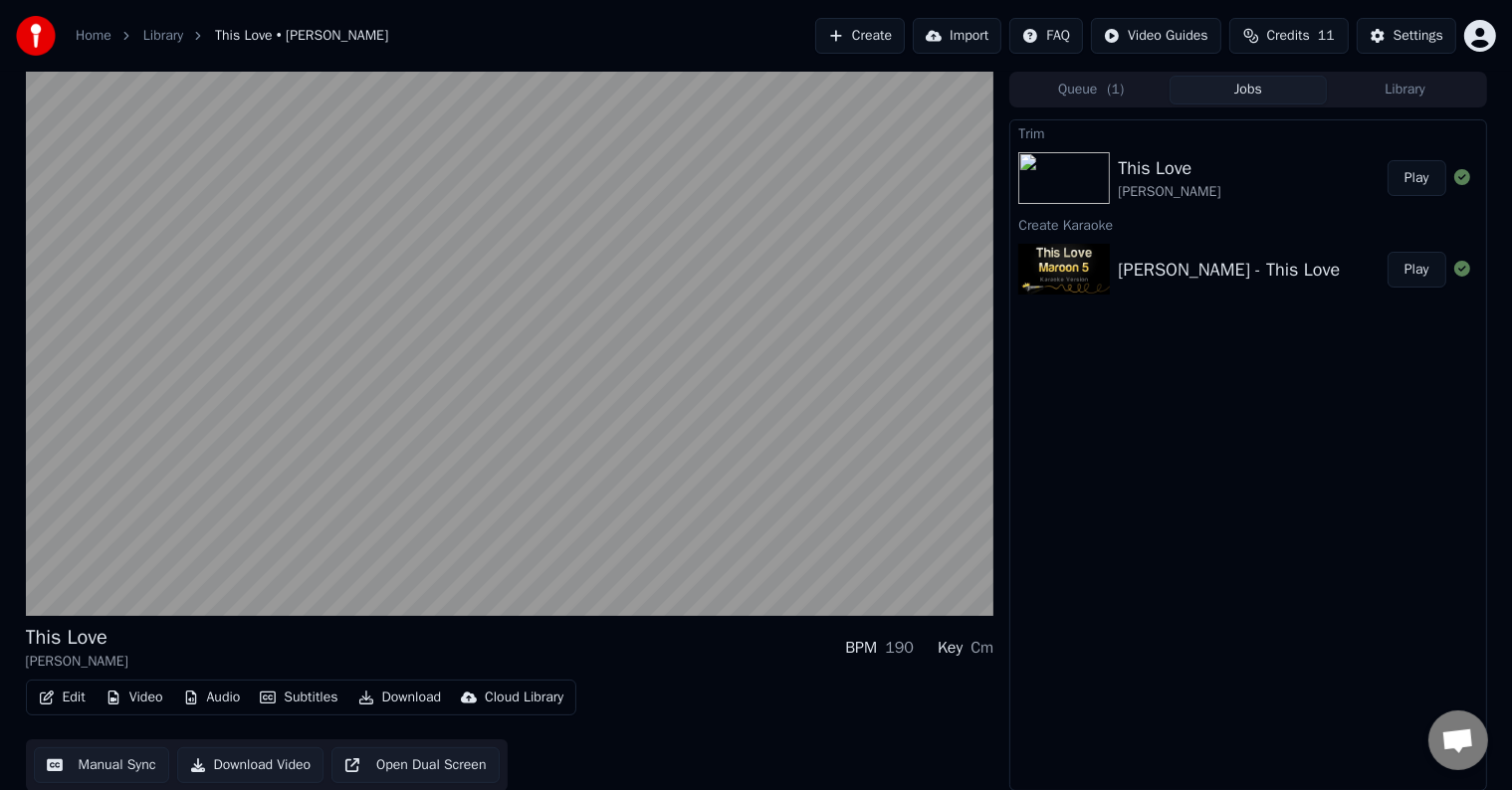 click on "Edit Video Audio Subtitles Download Cloud Library Manual Sync Download Video Open Dual Screen" at bounding box center (510, 735) 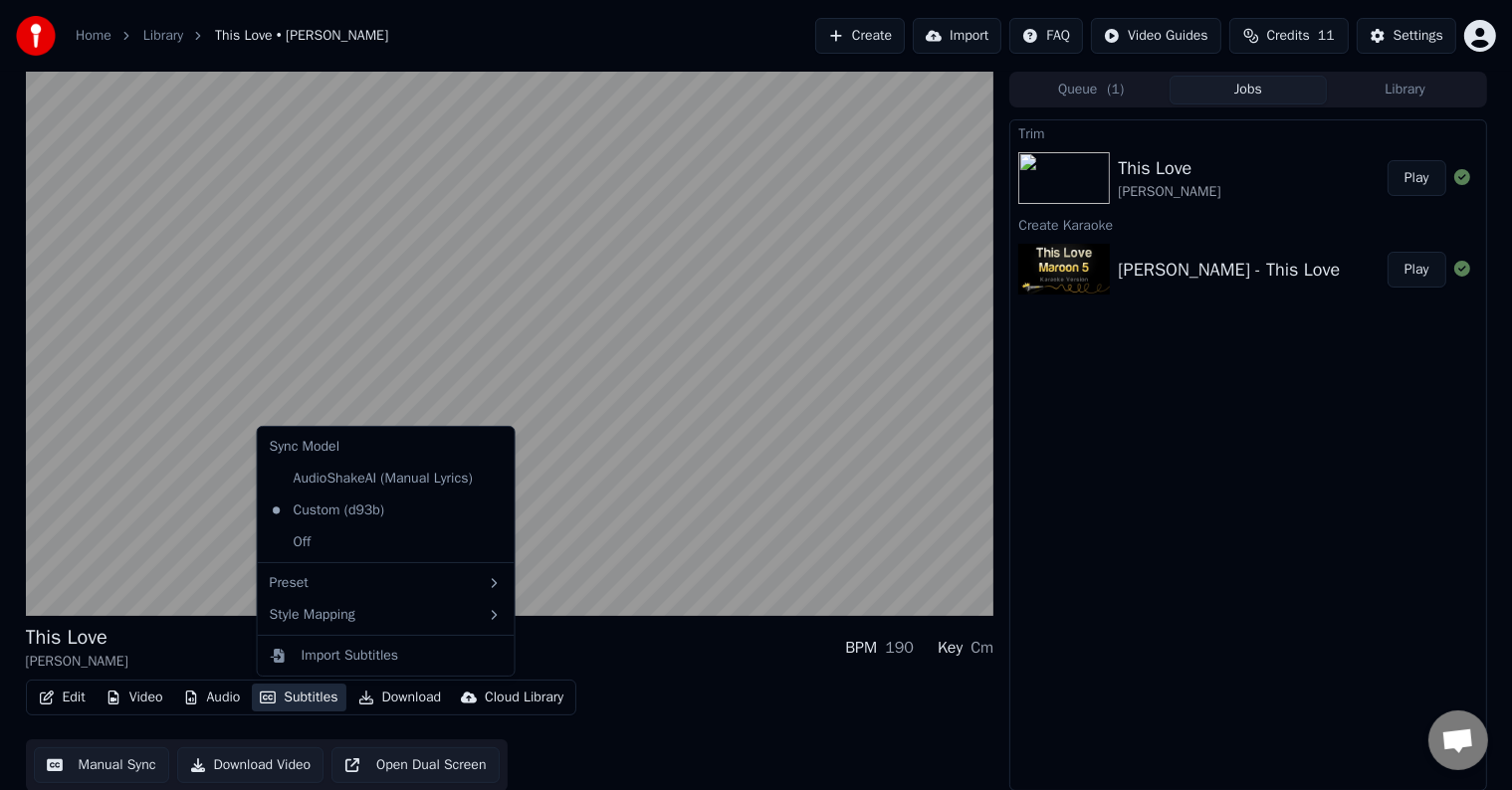 click 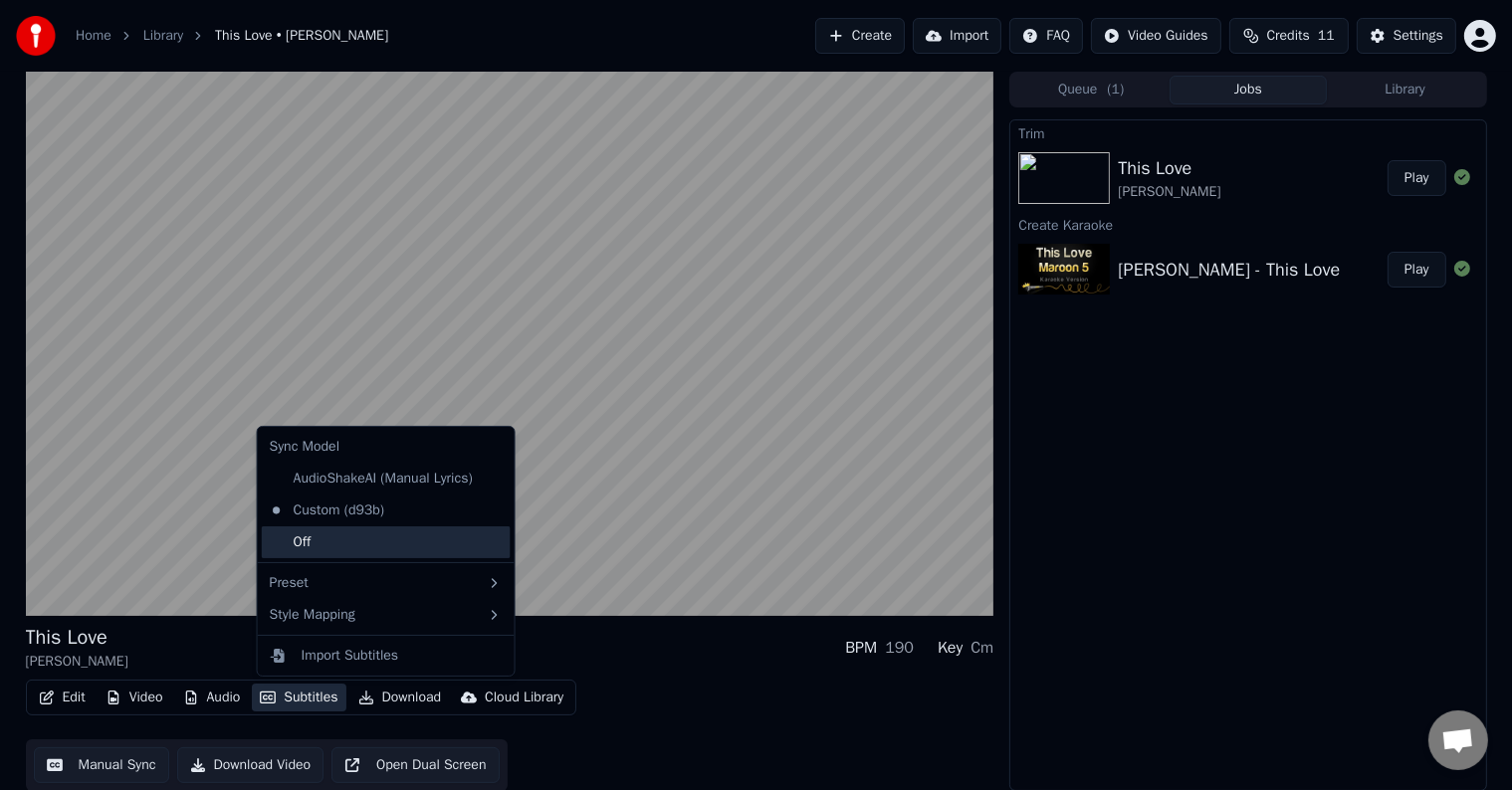 click on "Off" at bounding box center [386, 542] 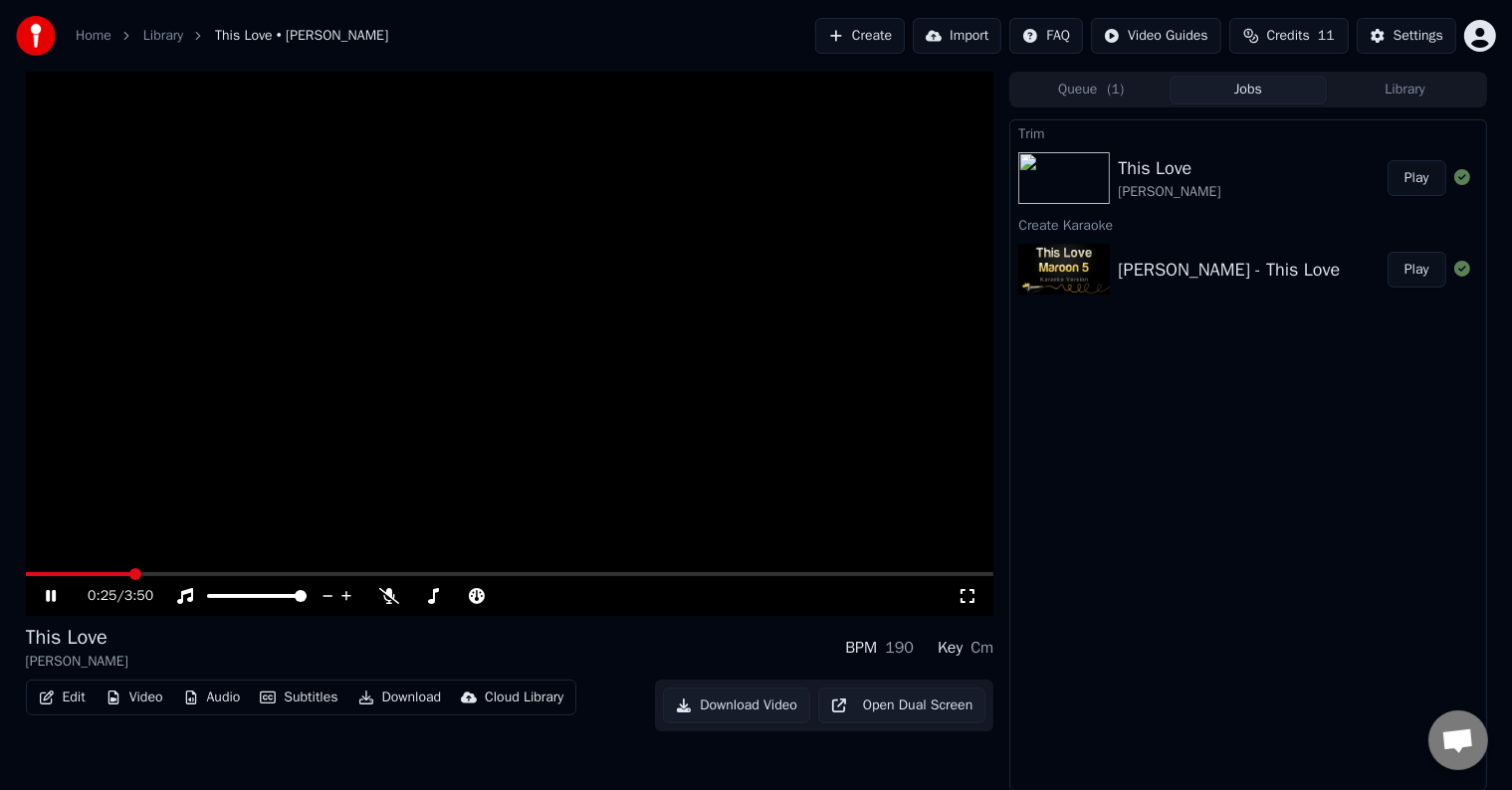 click 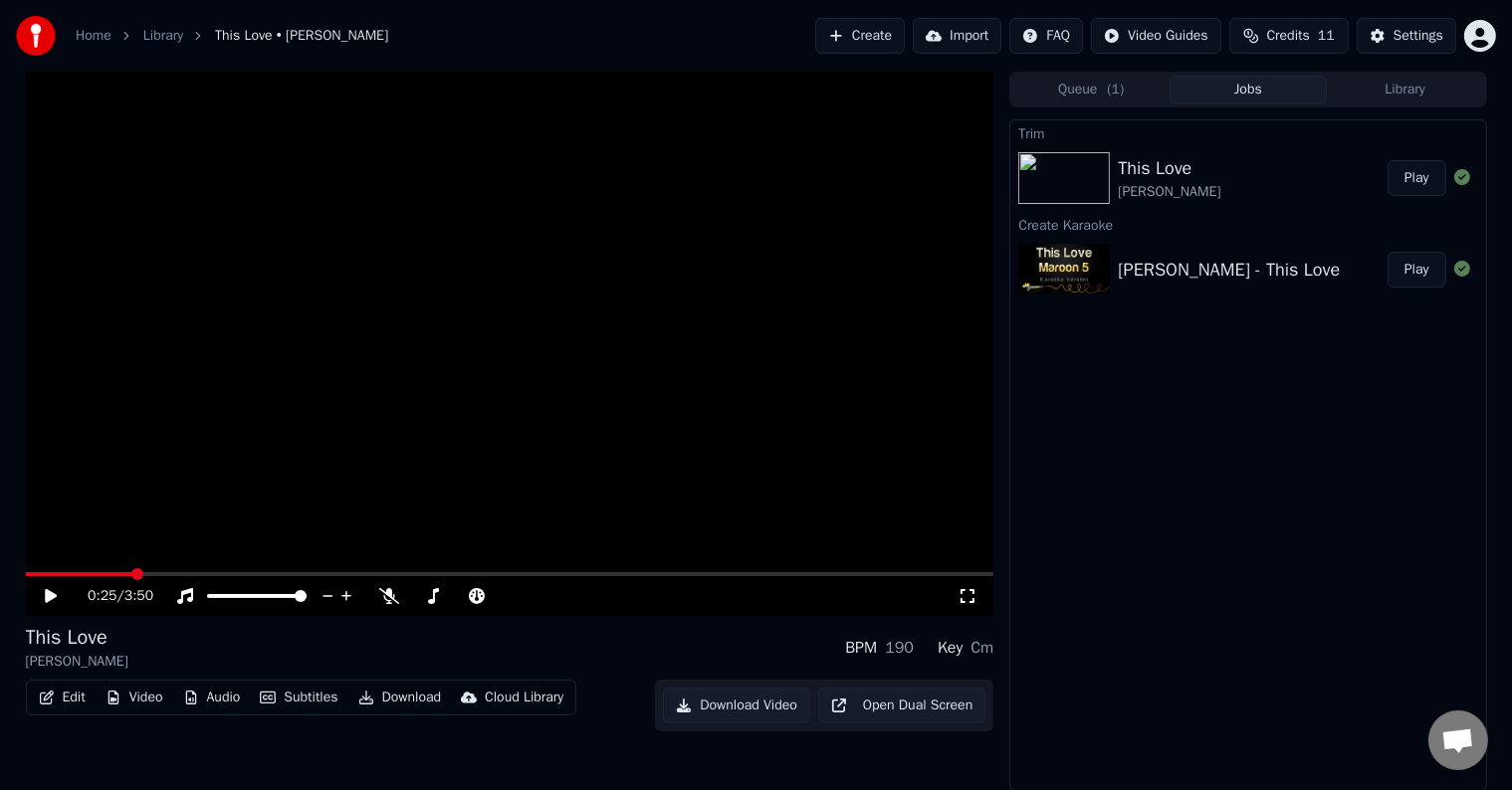 click on "Credits" at bounding box center [1288, 36] 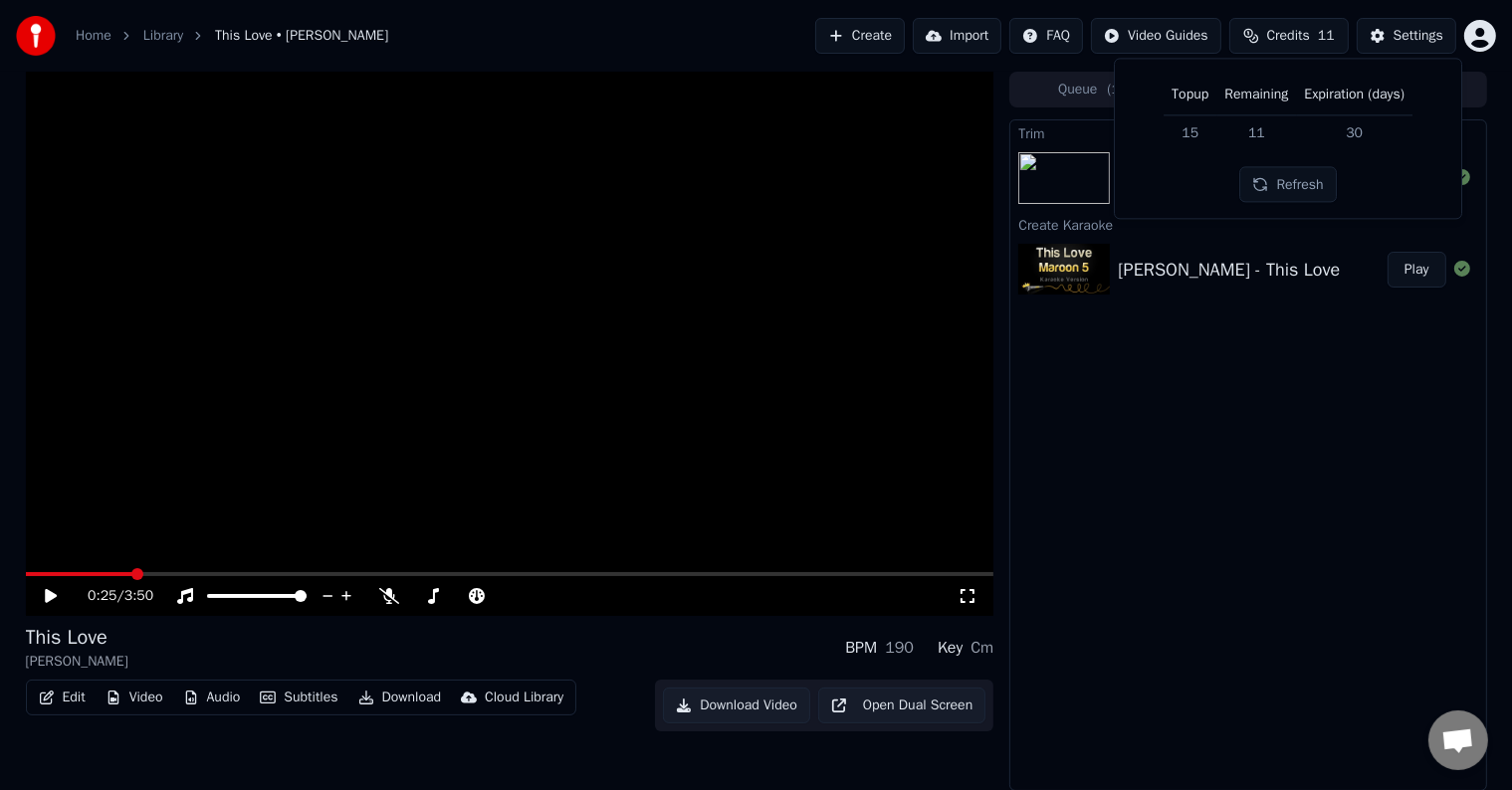 click on "Topup" at bounding box center (1189, 95) 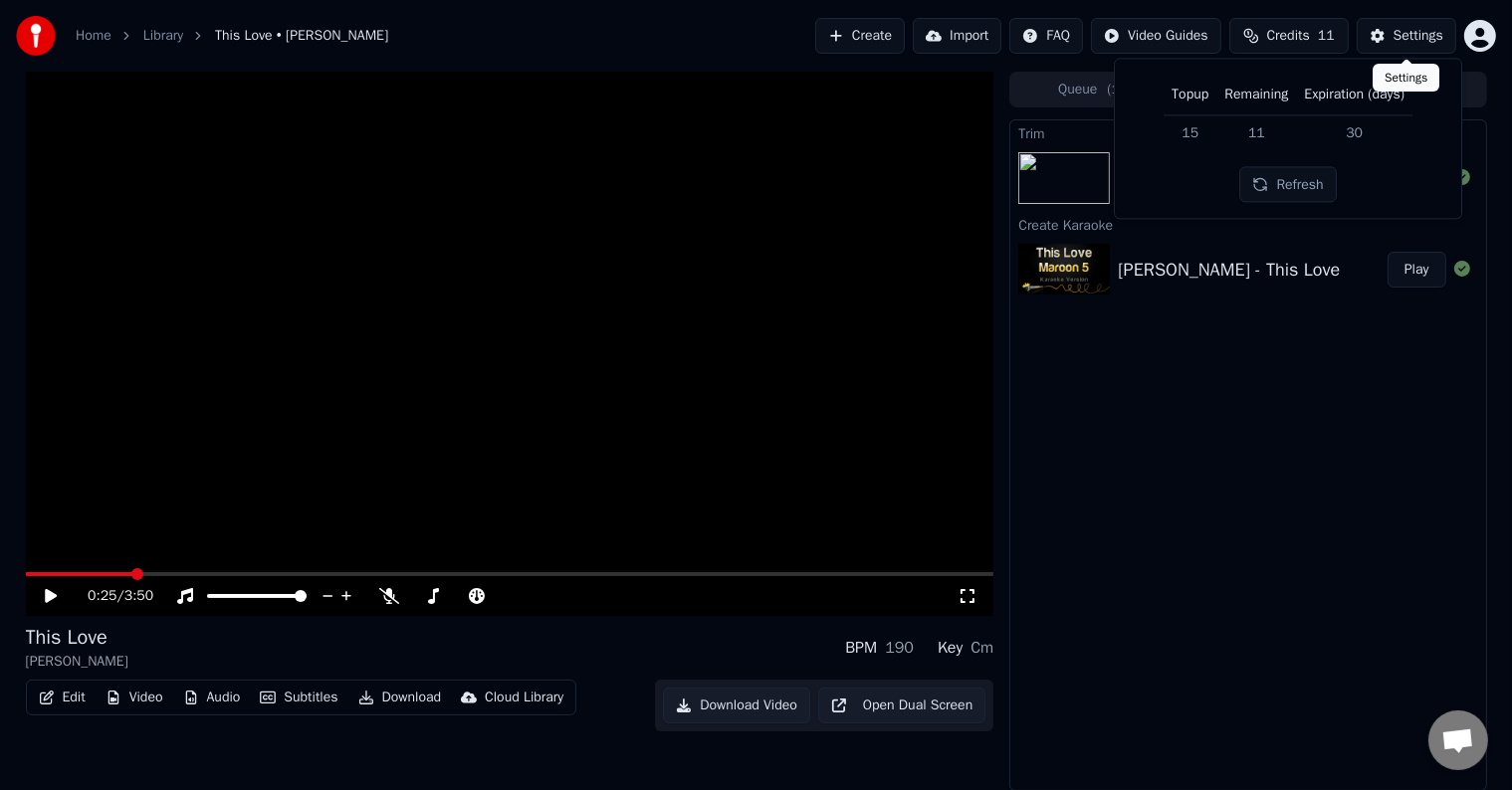 click on "Settings" at bounding box center [1406, 36] 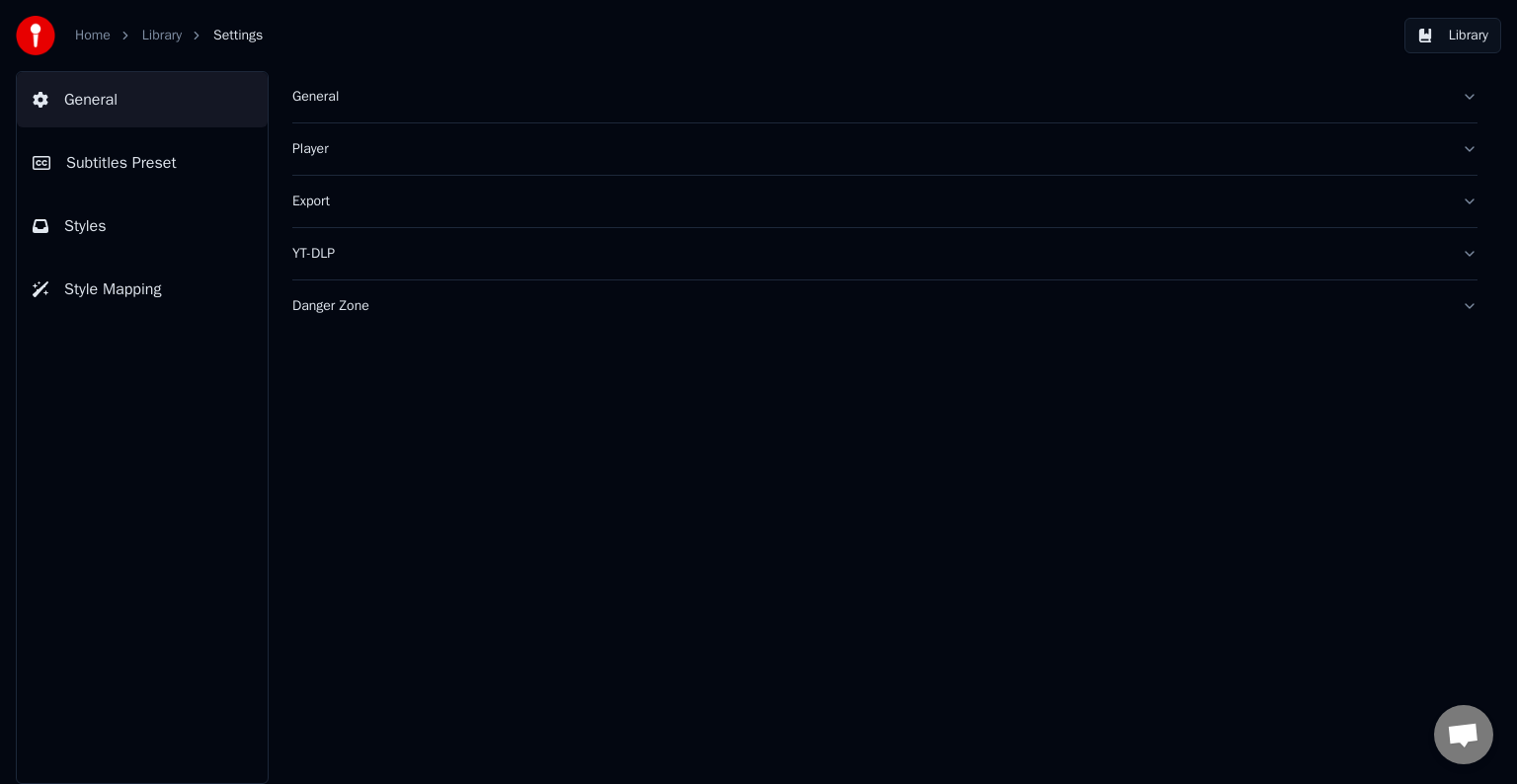 click on "Home" at bounding box center [93, 36] 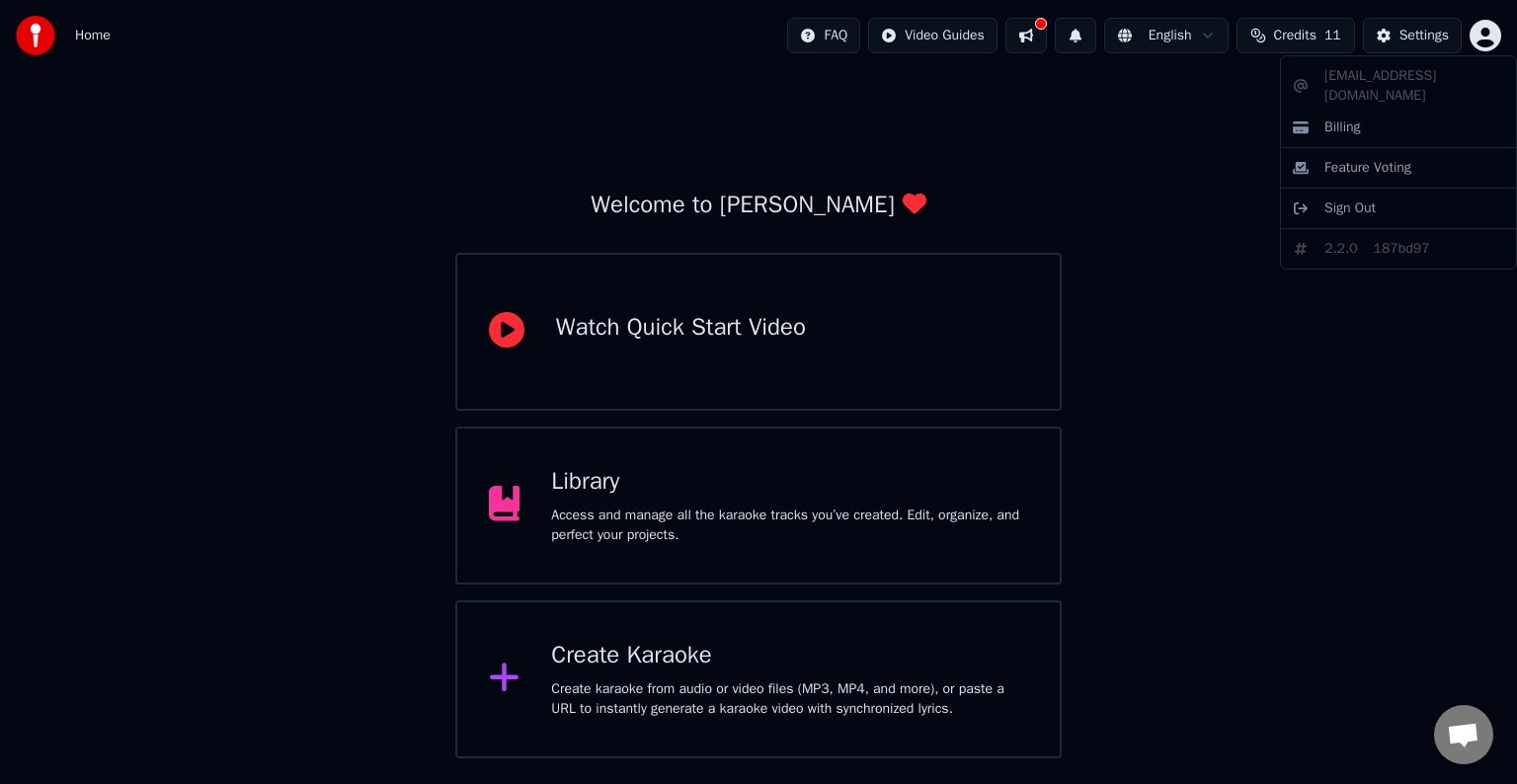 click on "Home FAQ Video Guides English Credits 11 Settings Welcome to Youka Watch Quick Start Video Library Access and manage all the karaoke tracks you’ve created. Edit, organize, and perfect your projects. Create Karaoke Create karaoke from audio or video files (MP3, MP4, and more), or paste a URL to instantly generate a karaoke video with synchronized lyrics.
[EMAIL_ADDRESS][DOMAIN_NAME] Billing Feature Voting Sign Out 2.2.0 187bd97" at bounding box center [758, 379] 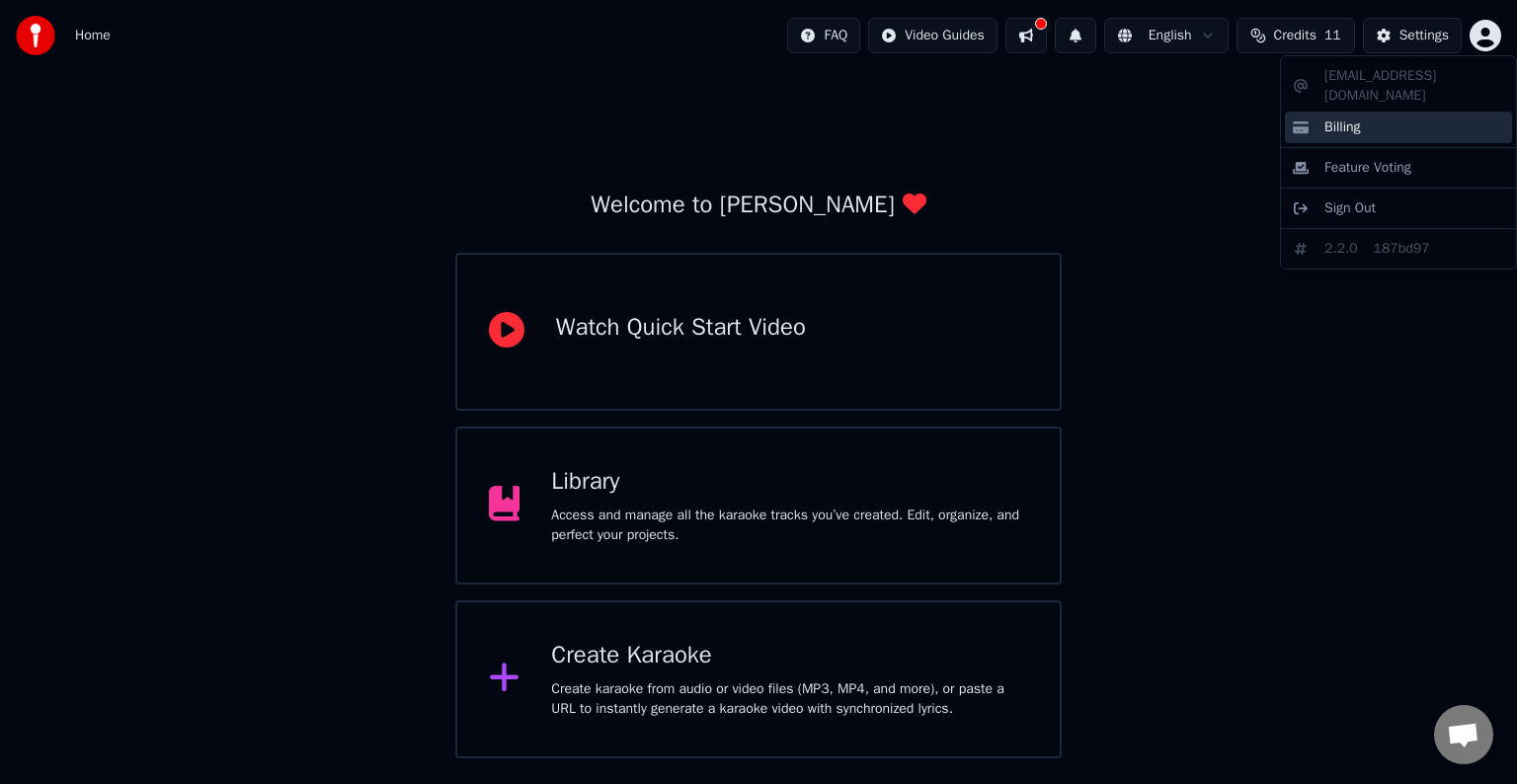 click on "Billing" at bounding box center (1398, 127) 